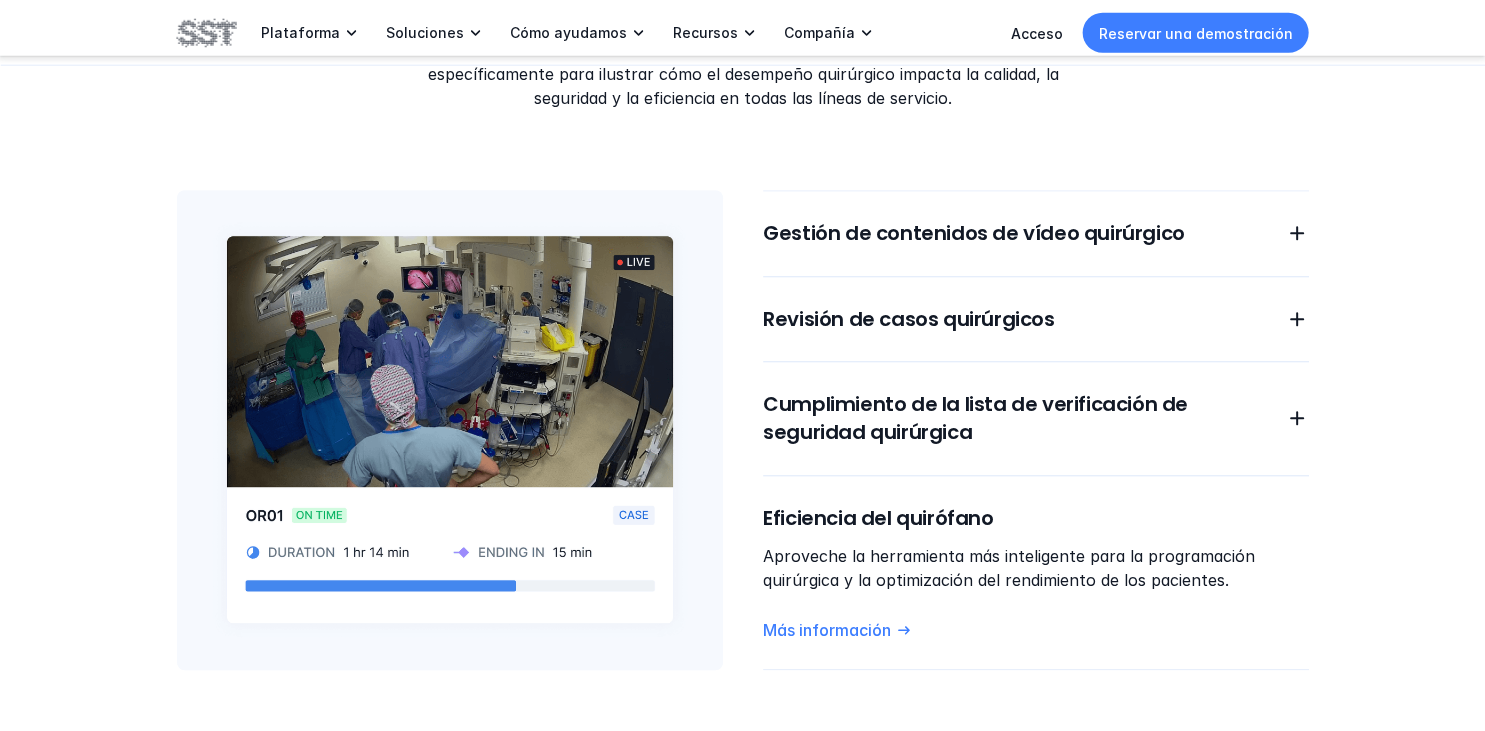 scroll, scrollTop: 1742, scrollLeft: 0, axis: vertical 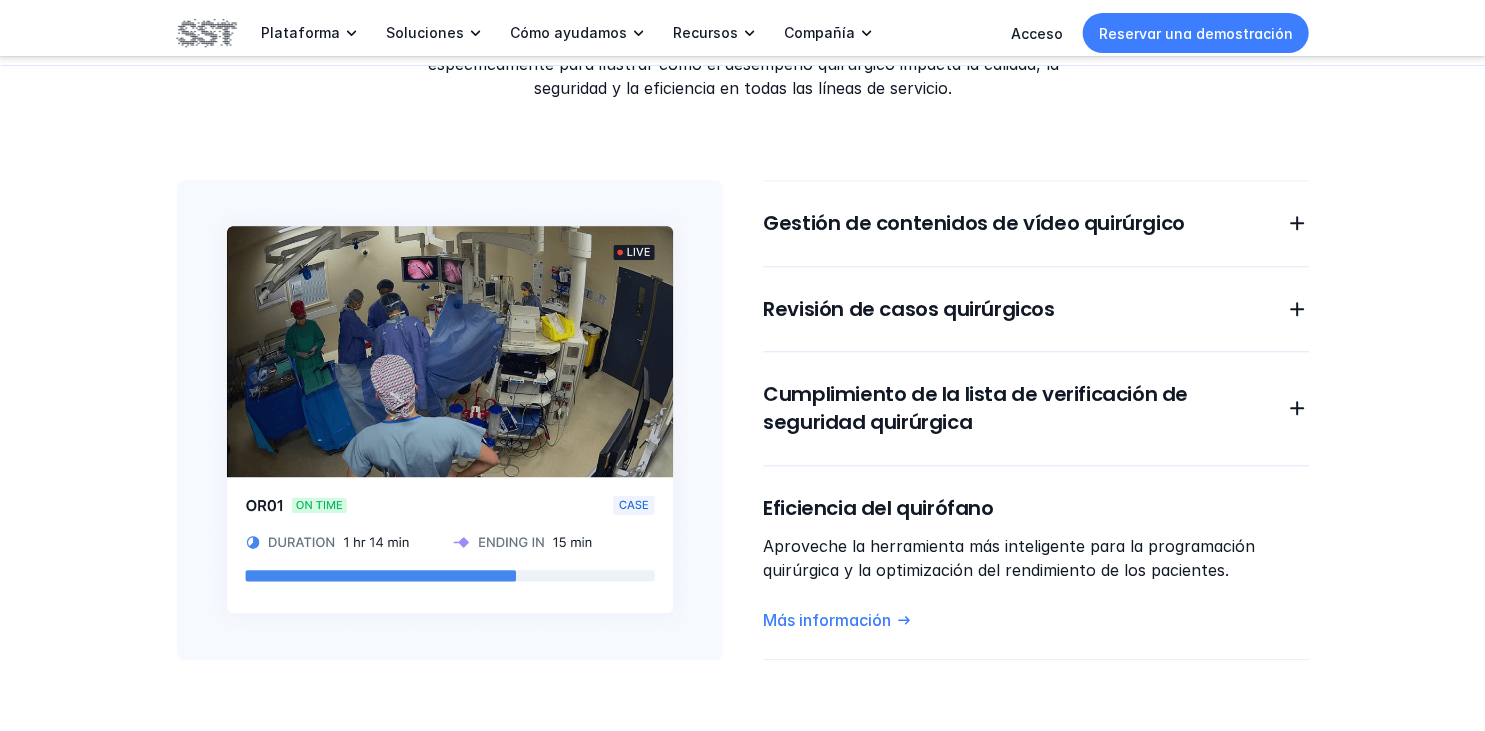 click at bounding box center [450, 420] 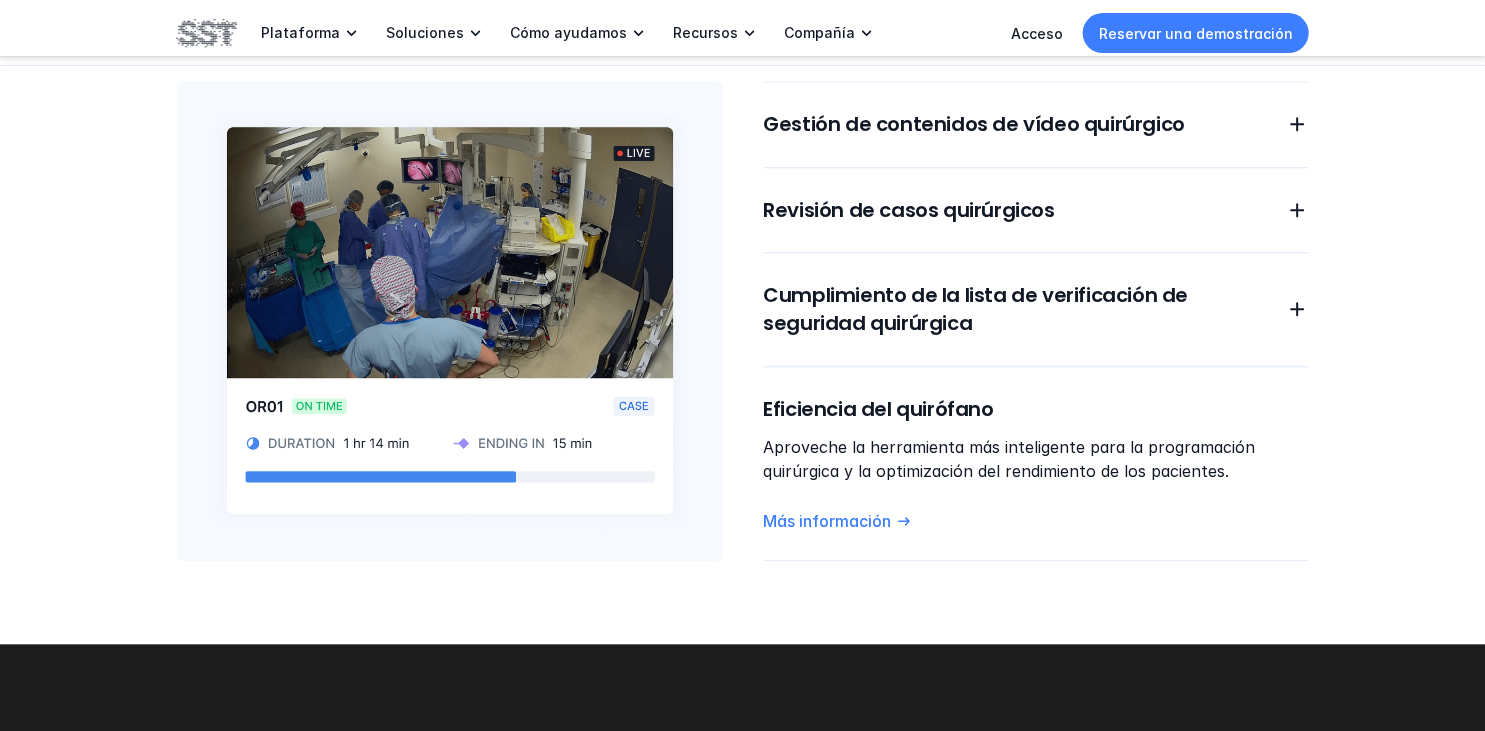 scroll, scrollTop: 1848, scrollLeft: 0, axis: vertical 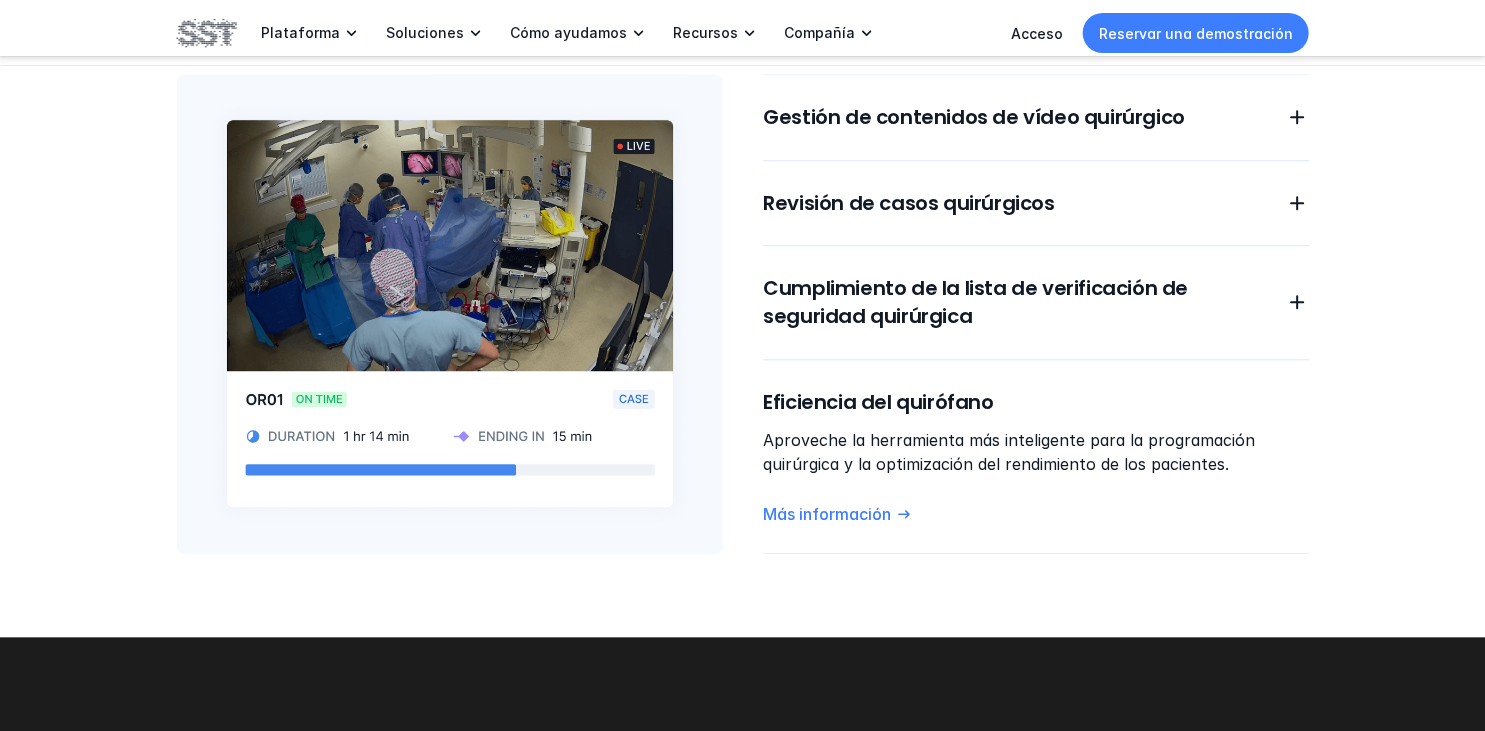 click at bounding box center [450, 314] 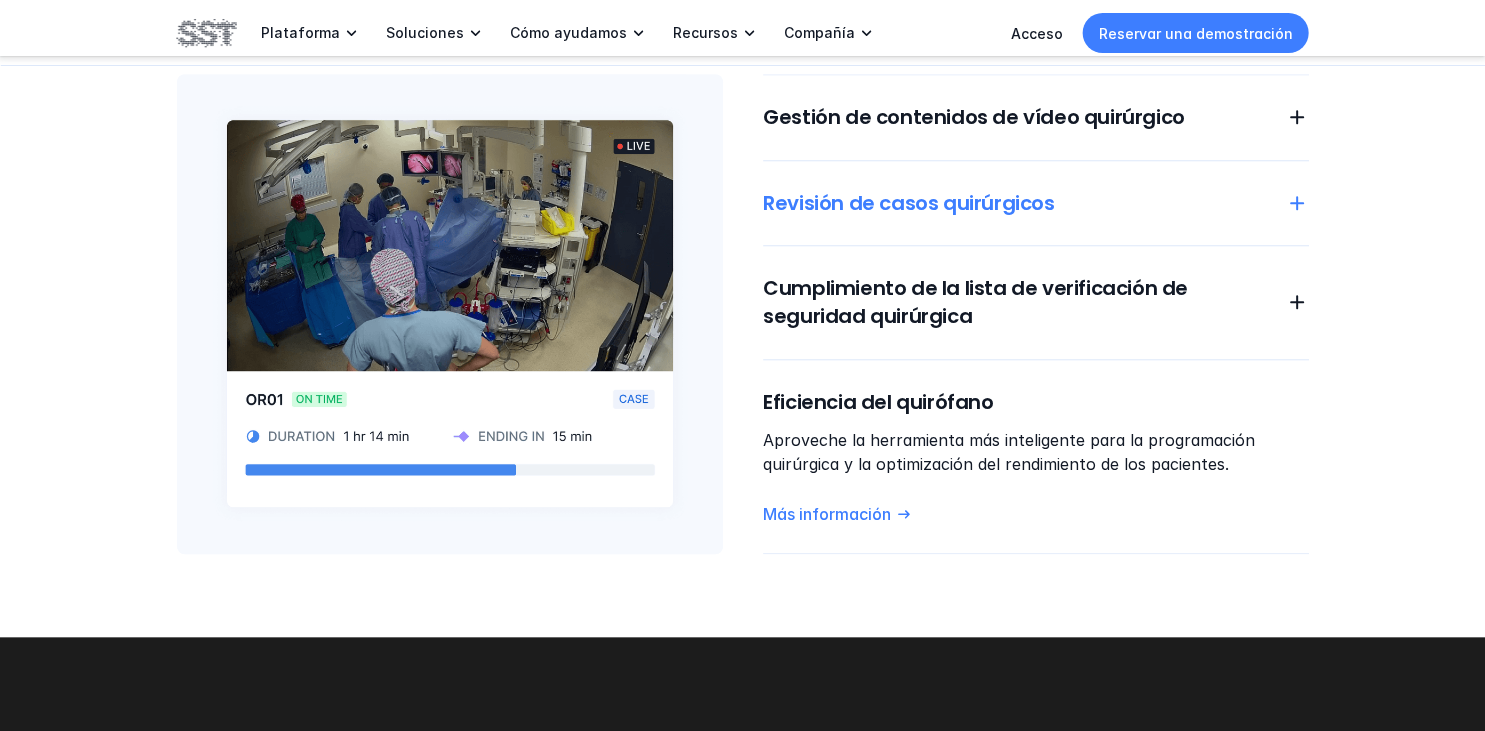 click on "Revisión de casos quirúrgicos" at bounding box center [1036, 203] 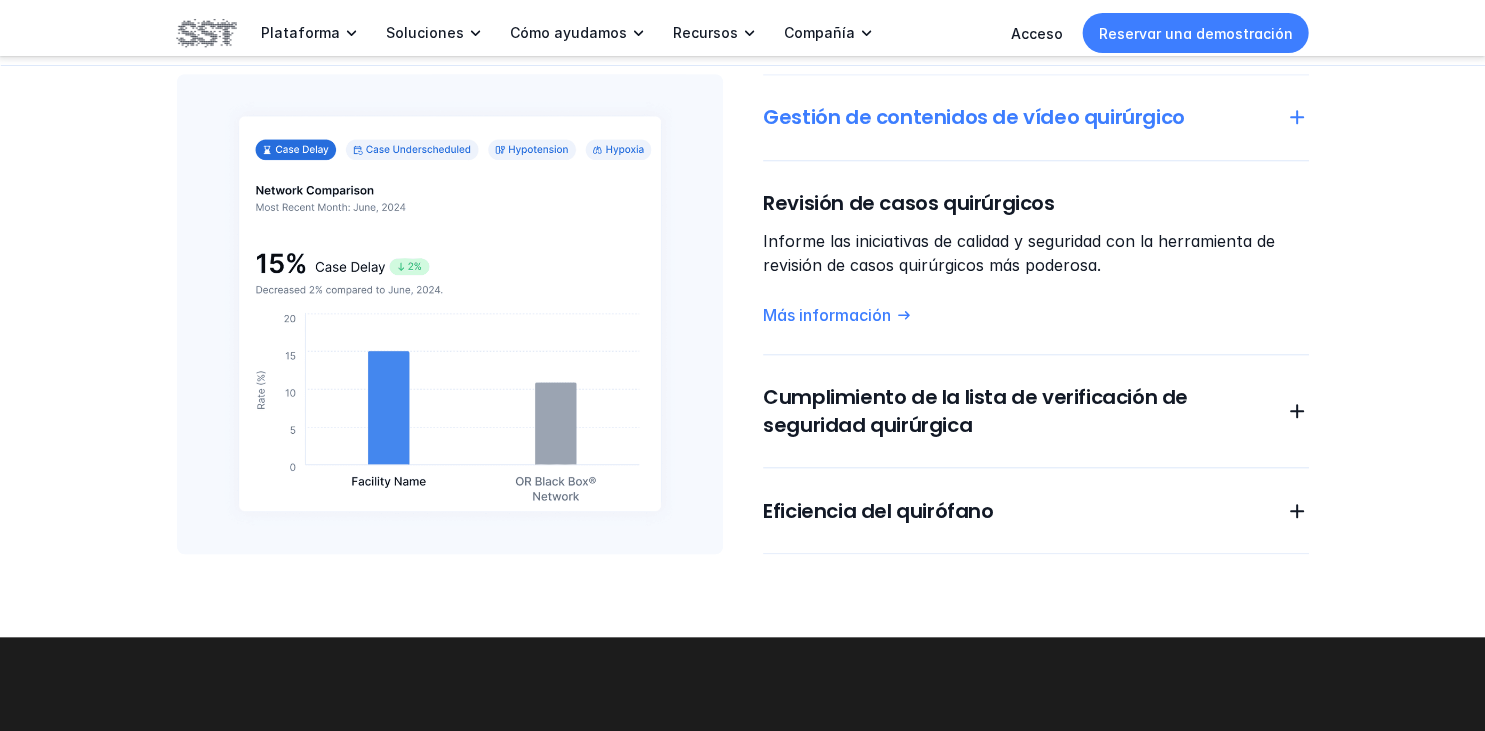 click on "Gestión de contenidos de vídeo quirúrgico" at bounding box center [1036, 117] 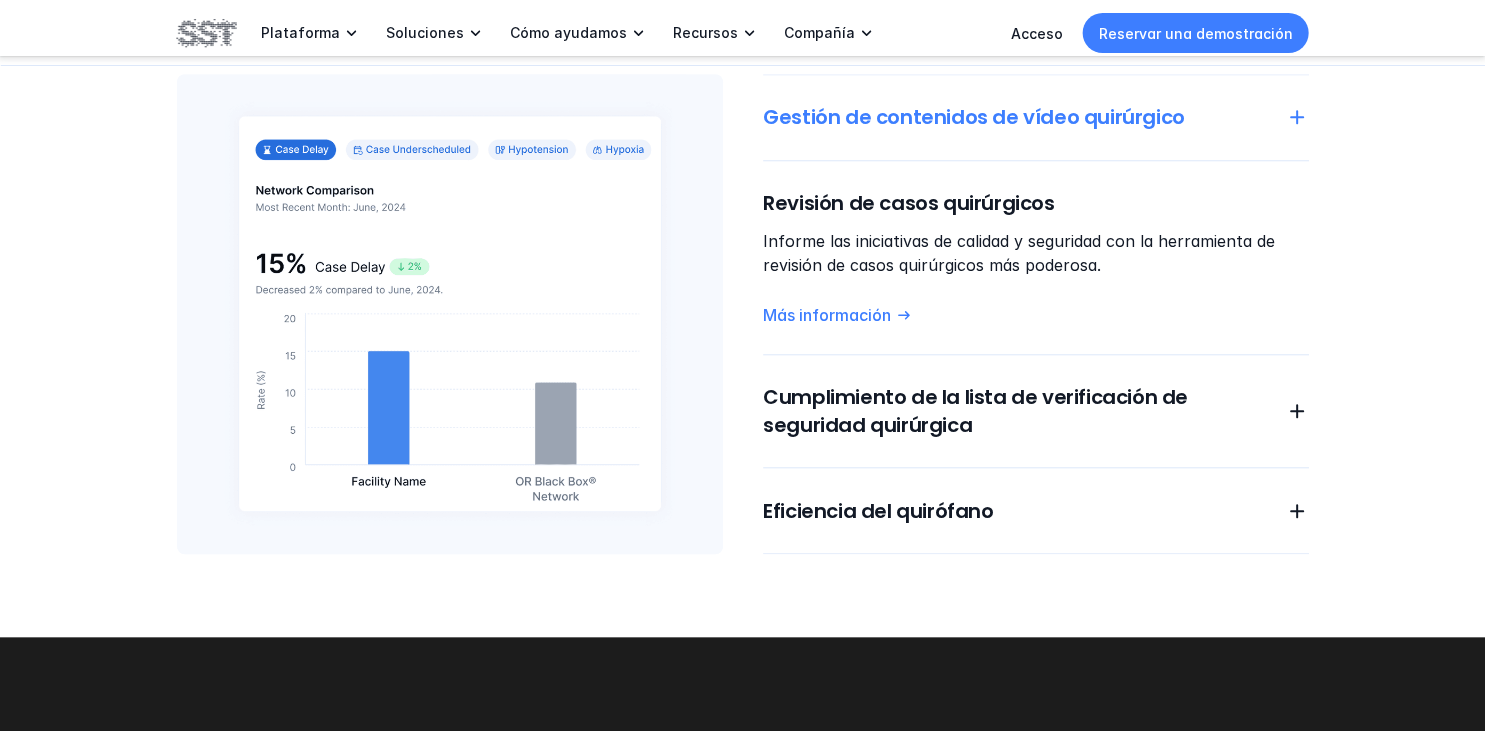 drag, startPoint x: 317, startPoint y: 366, endPoint x: 1307, endPoint y: 106, distance: 1023.5722 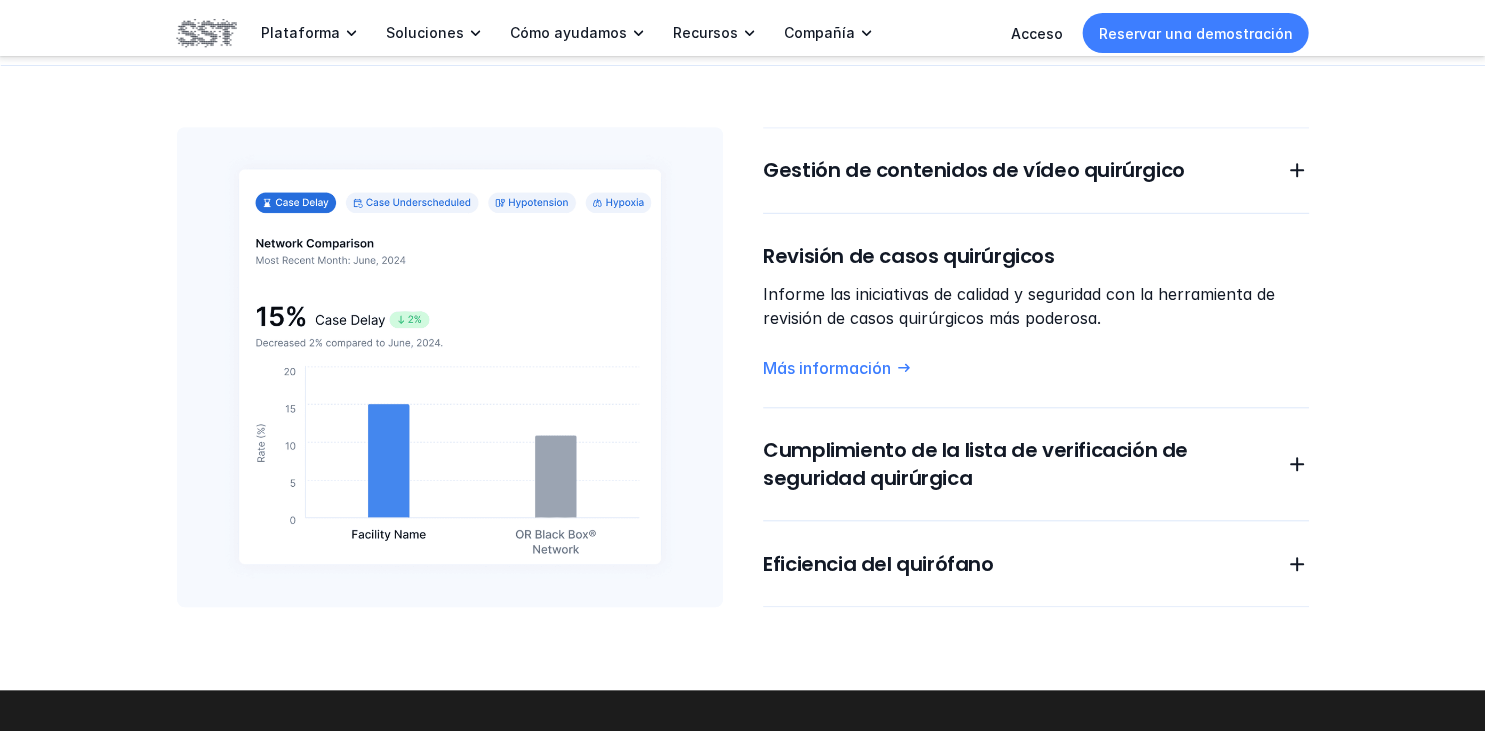 scroll, scrollTop: 1848, scrollLeft: 0, axis: vertical 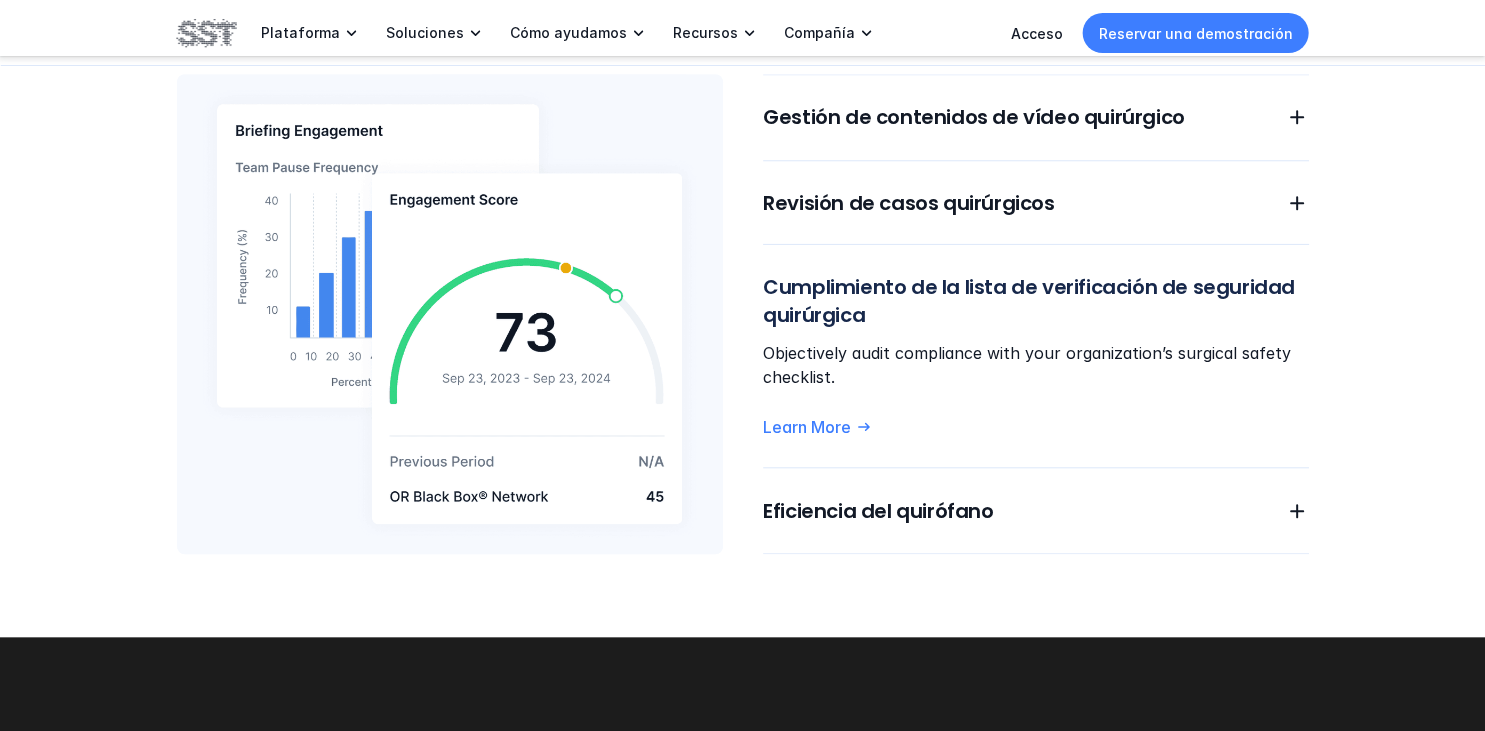 click on "Cumplimiento de la lista de verificación de seguridad quirúrgica Objectively audit compliance with your organization’s surgical safety checklist. Learn More" at bounding box center (1036, 356) 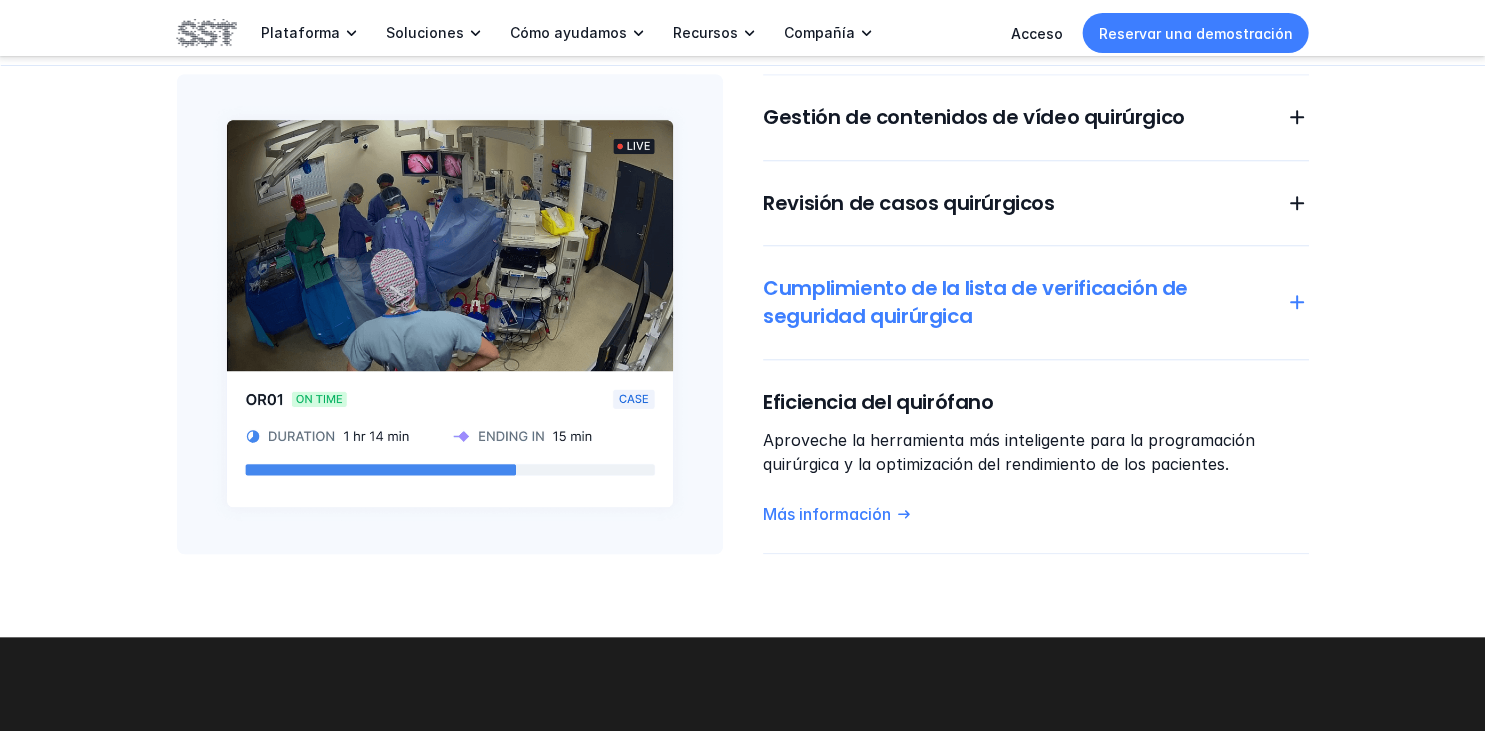 click on "Cumplimiento de la lista de verificación de seguridad quirúrgica" at bounding box center (1036, 302) 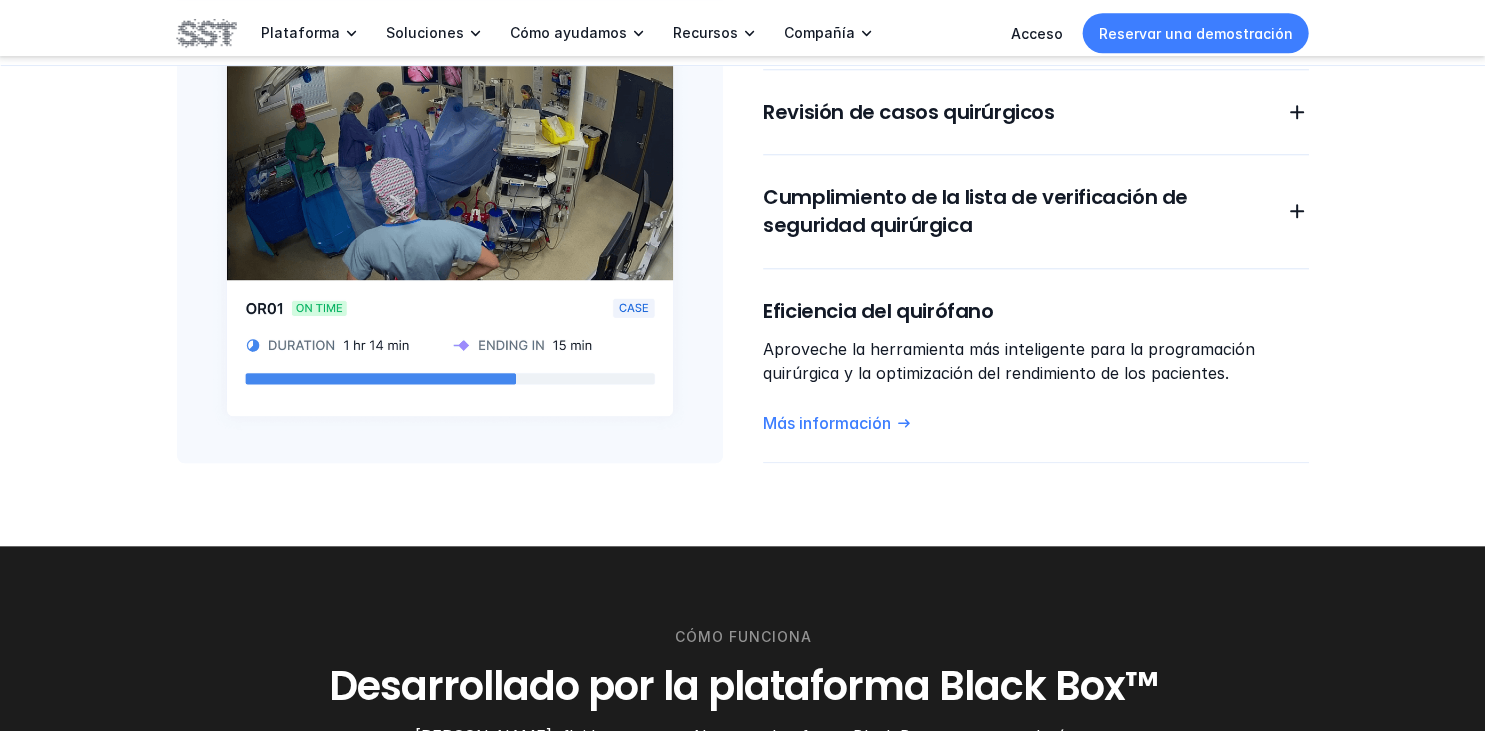 scroll, scrollTop: 1933, scrollLeft: 0, axis: vertical 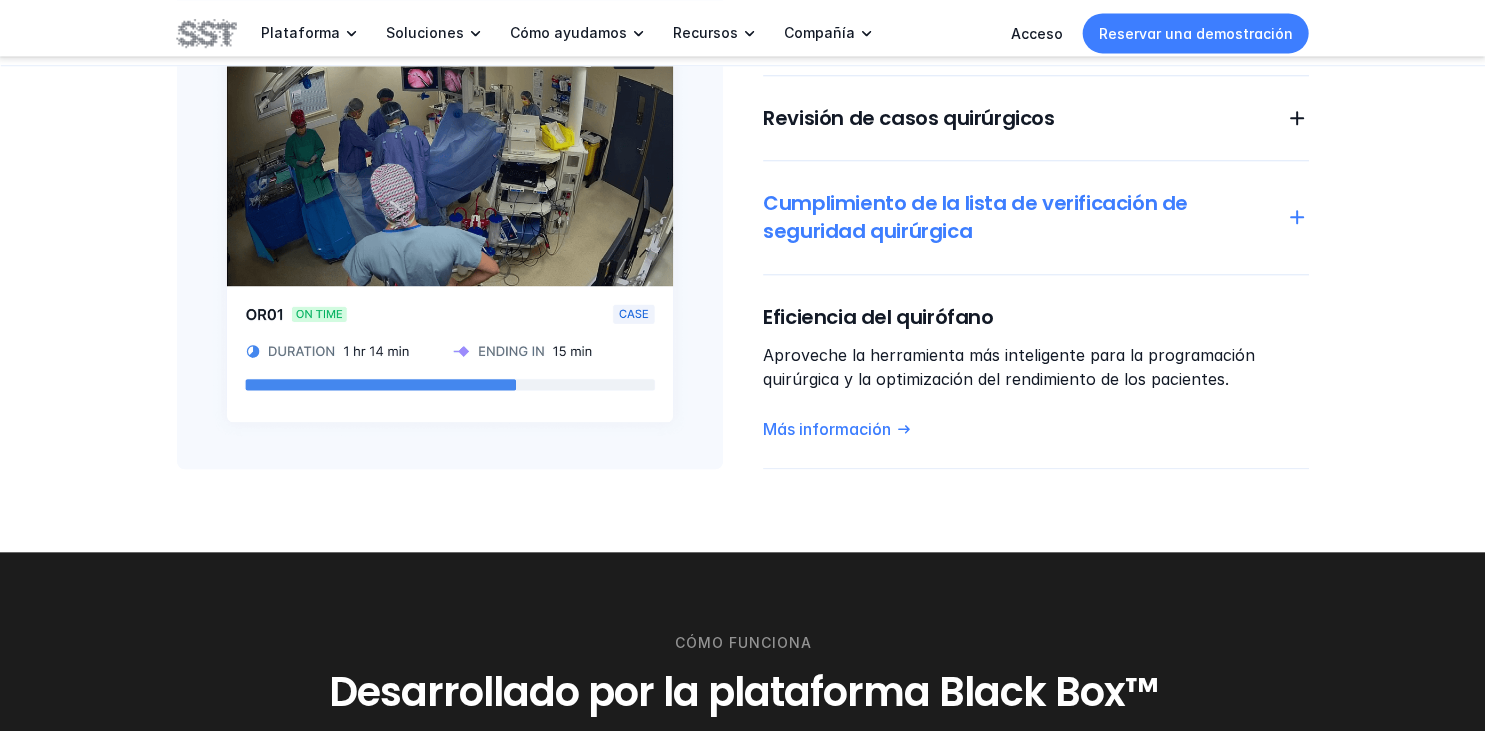 click on "Cumplimiento de la lista de verificación de seguridad quirúrgica" at bounding box center [977, 217] 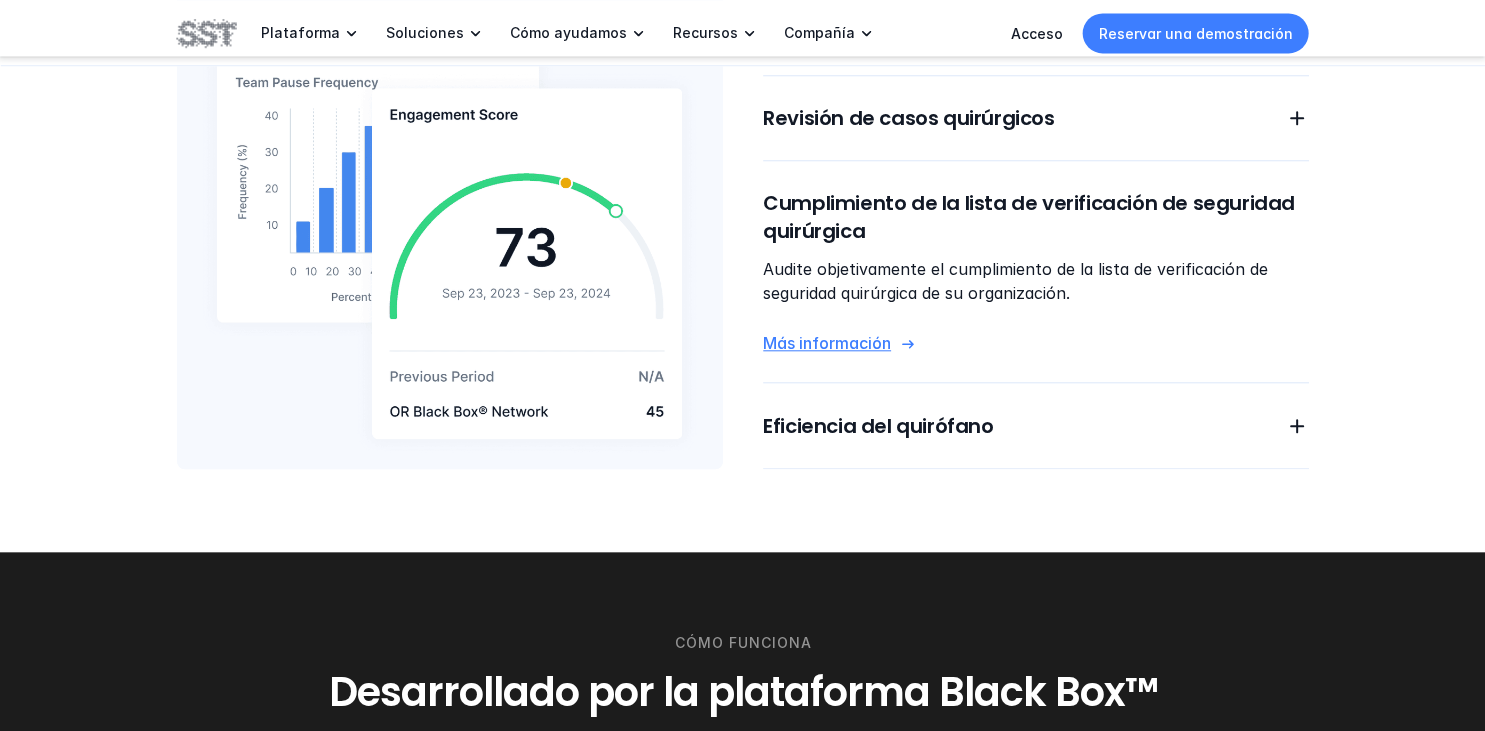 click on "Más información" at bounding box center [827, 343] 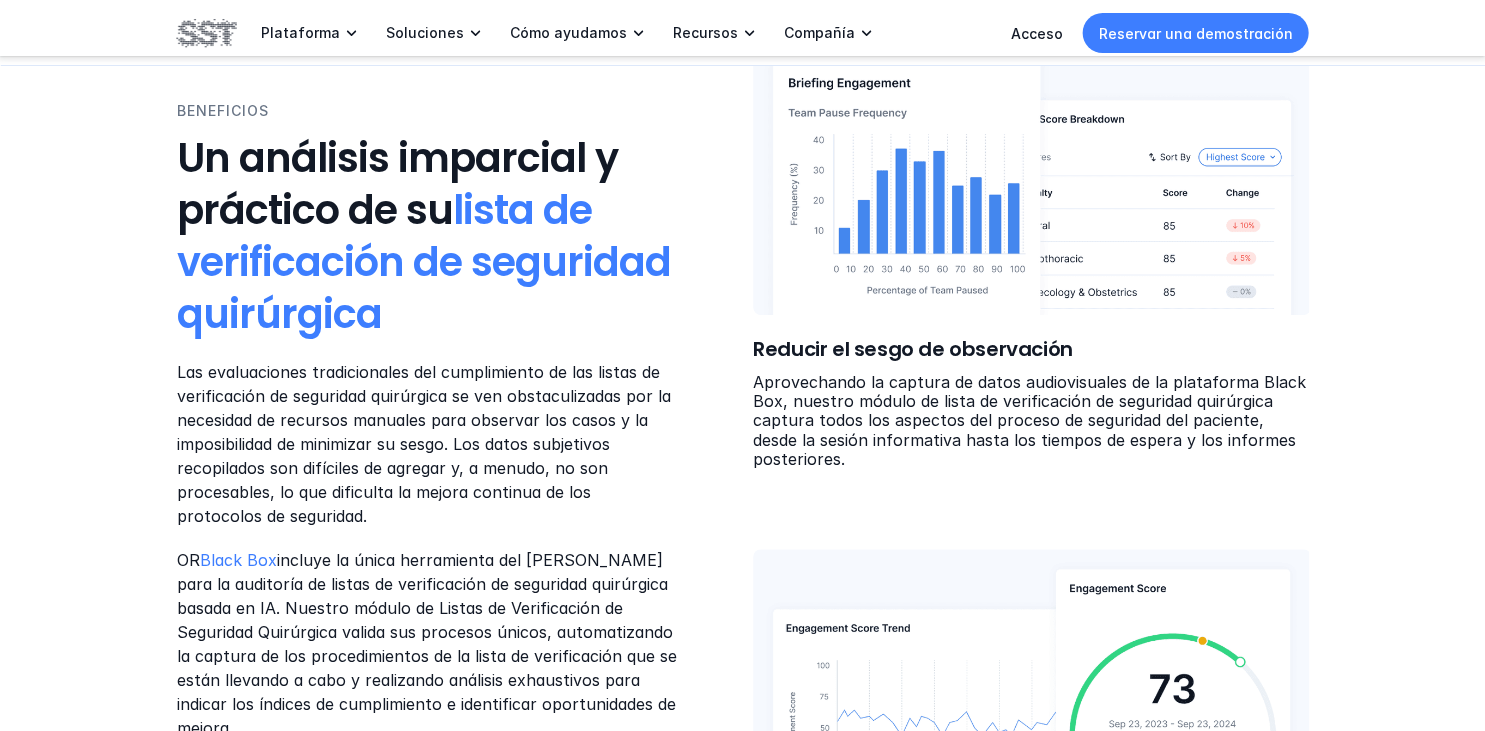 scroll, scrollTop: 1108, scrollLeft: 0, axis: vertical 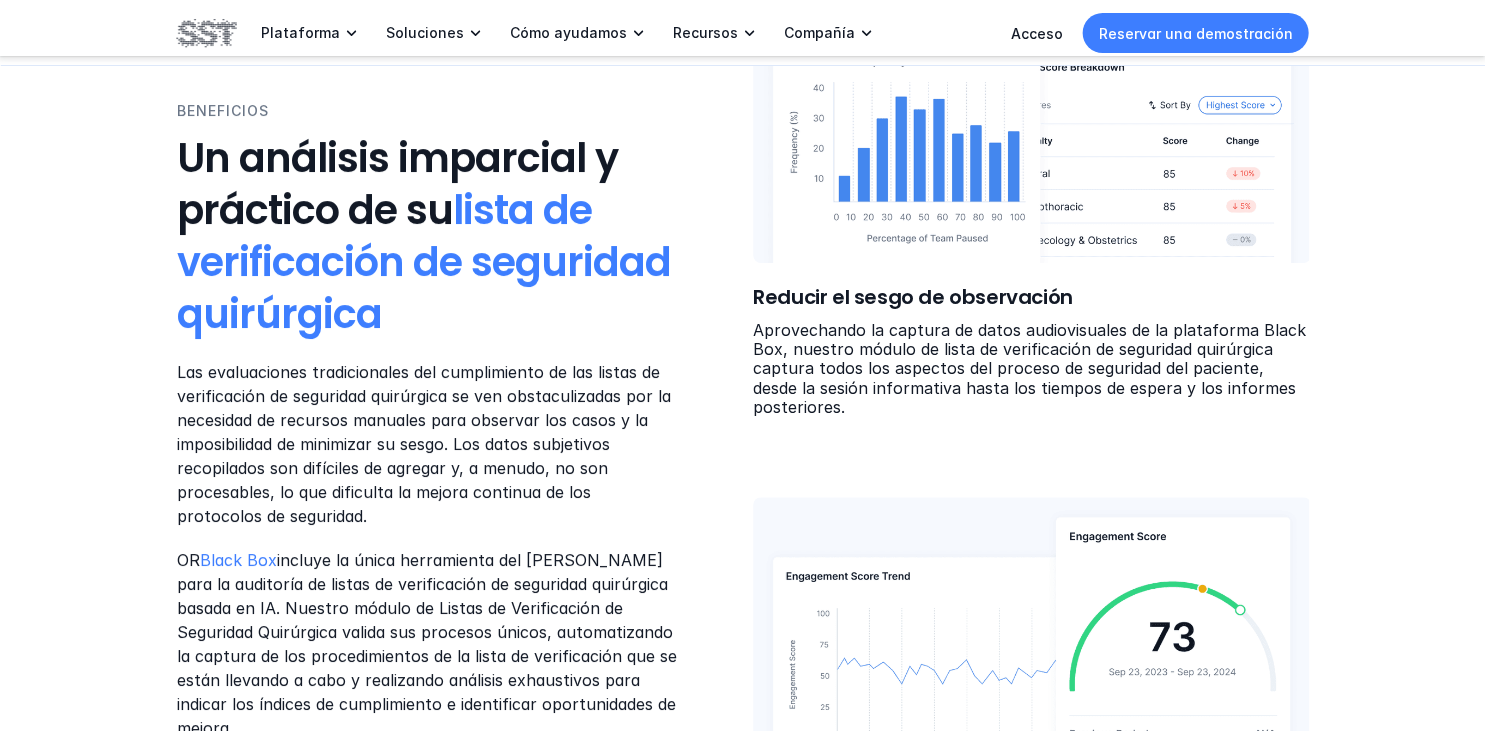 click on "BENEFICIOS Un análisis imparcial y práctico de su  lista de verificación de seguridad quirúrgica  Las evaluaciones tradicionales del cumplimiento de las listas de verificación de seguridad quirúrgica se ven obstaculizadas por la necesidad de recursos manuales para observar los casos y la imposibilidad de minimizar su sesgo. Los datos subjetivos recopilados son difíciles de agregar y, a menudo, no son procesables, lo que dificulta la mejora continua de los protocolos de seguridad.   OR  Black Box  incluye la única herramienta del [PERSON_NAME] para la auditoría de listas de verificación de seguridad quirúrgica basada en IA. Nuestro módulo de Listas de Verificación de Seguridad Quirúrgica valida sus procesos únicos, automatizando la captura de los procedimientos de la lista de verificación que se están llevando a cabo y realizando análisis exhaustivos para indicar los índices de cumplimiento e identificar oportunidades de mejora." at bounding box center (455, 420) 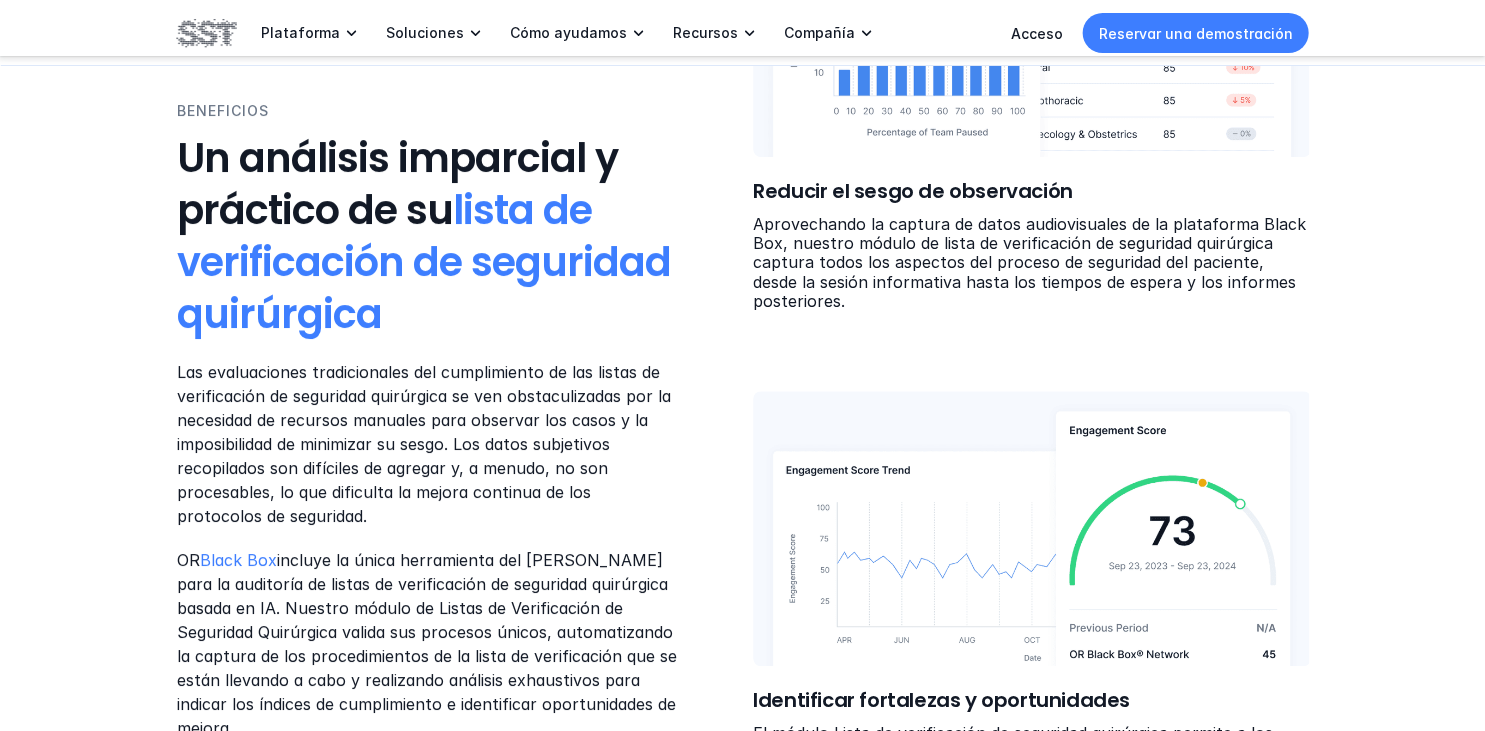 scroll, scrollTop: 1267, scrollLeft: 0, axis: vertical 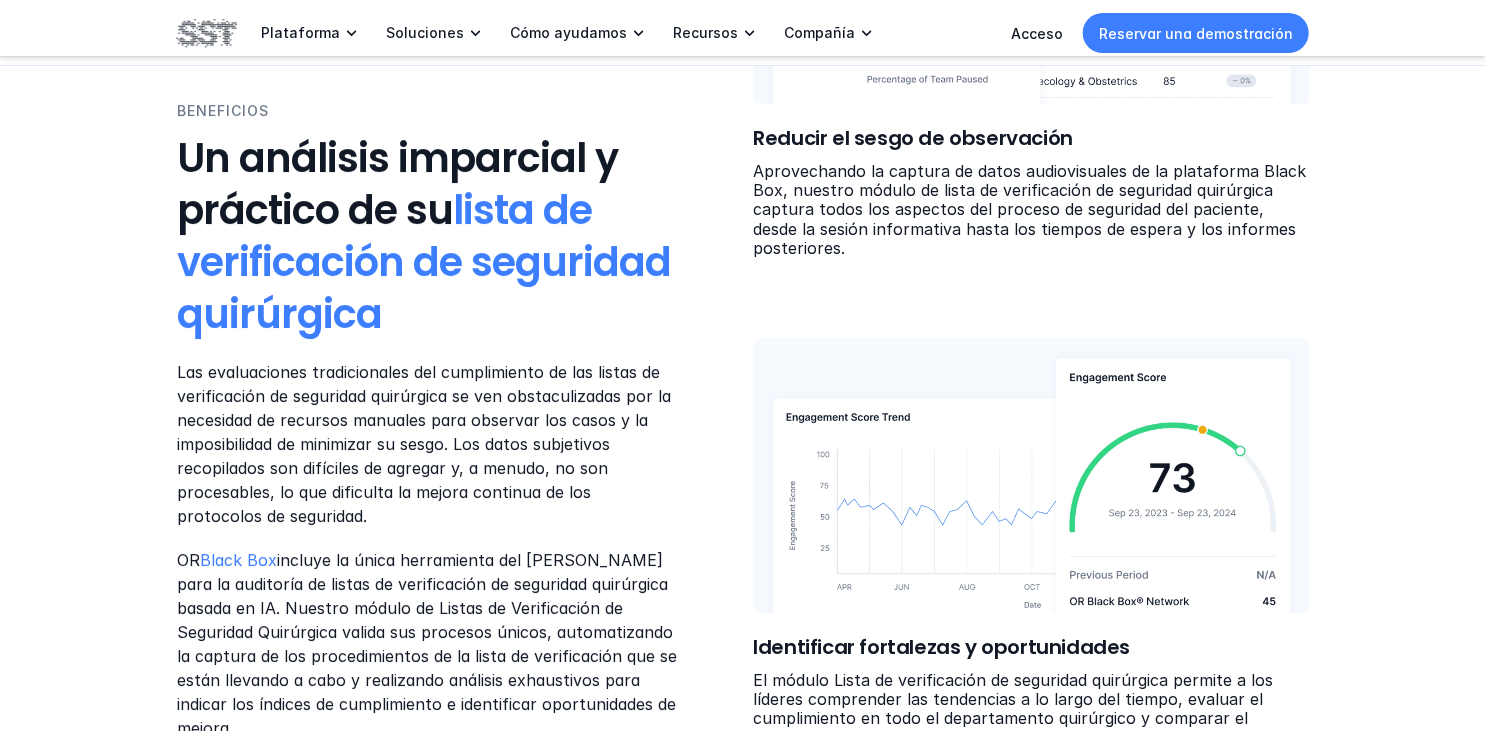 click on "incluye la única herramienta del [PERSON_NAME] para la auditoría de listas de verificación de seguridad quirúrgica basada en IA. Nuestro módulo de Listas de Verificación de Seguridad Quirúrgica valida sus procesos únicos, automatizando la captura de los procedimientos de la lista de verificación que se están llevando a cabo y realizando análisis exhaustivos para indicar los índices de cumplimiento e identificar oportunidades de mejora." at bounding box center (429, 644) 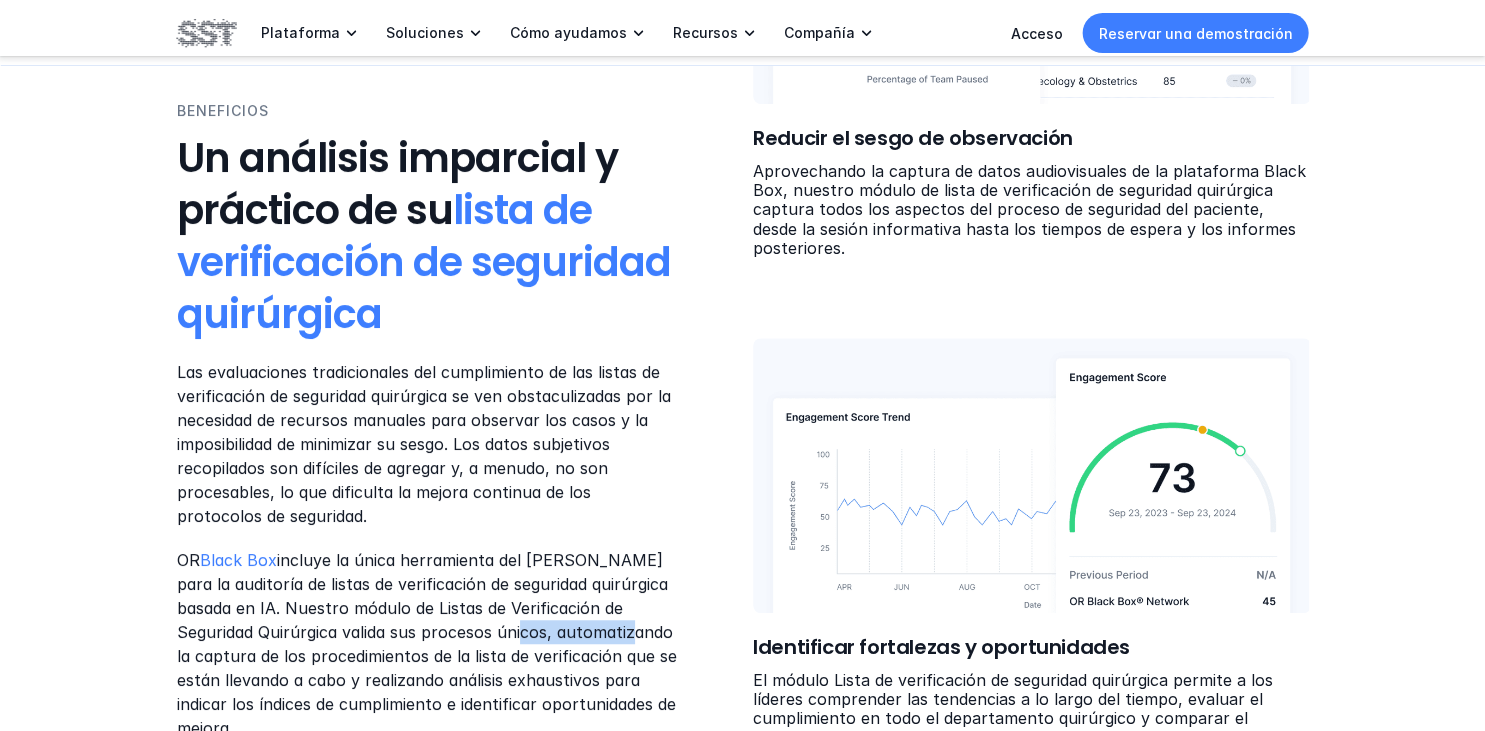 click on "incluye la única herramienta del [PERSON_NAME] para la auditoría de listas de verificación de seguridad quirúrgica basada en IA. Nuestro módulo de Listas de Verificación de Seguridad Quirúrgica valida sus procesos únicos, automatizando la captura de los procedimientos de la lista de verificación que se están llevando a cabo y realizando análisis exhaustivos para indicar los índices de cumplimiento e identificar oportunidades de mejora." at bounding box center (429, 644) 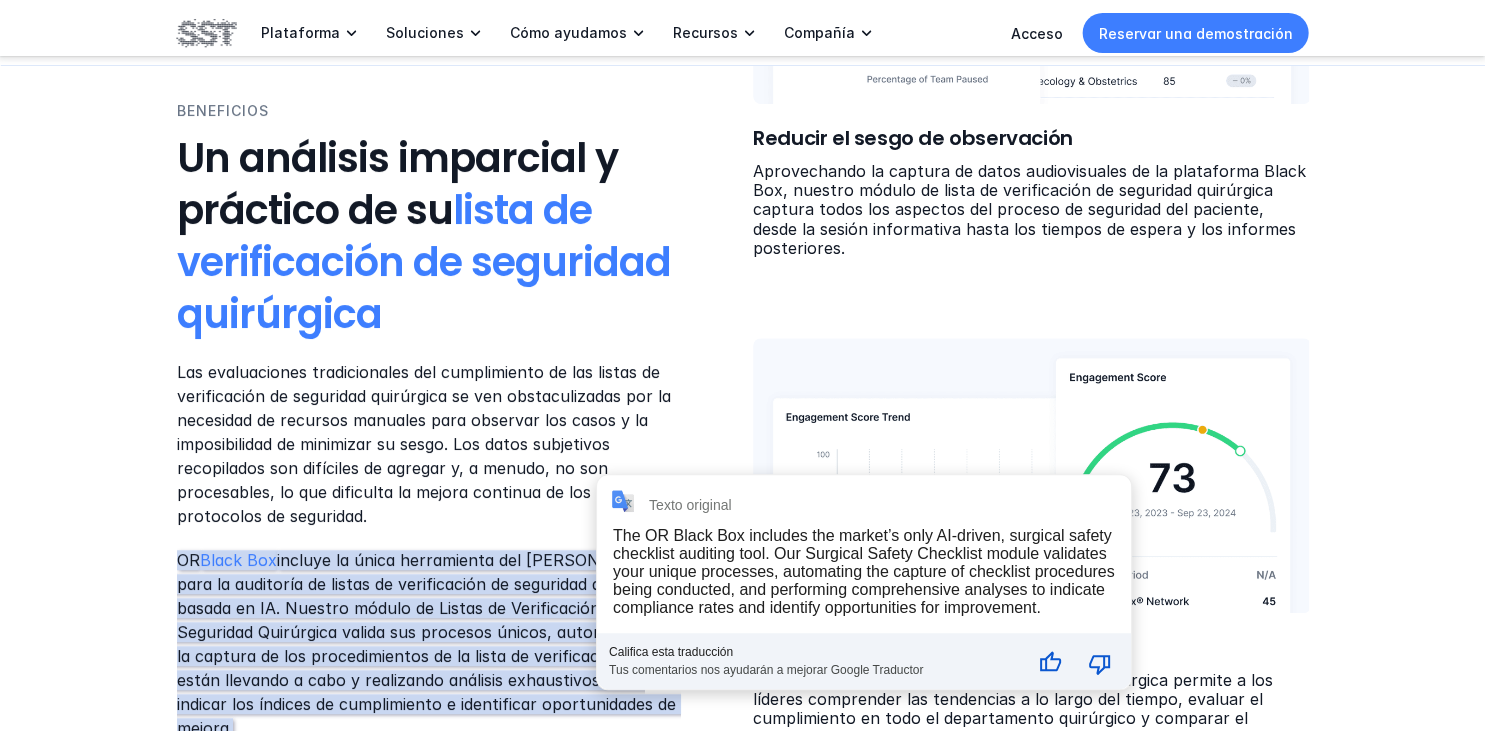click on "Texto original The OR Black Box includes the market’s only AI-driven, surgical safety checklist auditing tool. Our Surgical Safety Checklist module validates your unique processes, automating the capture of checklist procedures being conducted, and performing comprehensive analyses to indicate compliance rates and identify opportunities for improvement. Califica esta traducción Tus comentarios nos ayudarán a mejorar Google Traductor en es The OR Black Box includes the market’s only AI-driven, surgical safety checklist auditing tool. Our Surgical Safety Checklist module validates your unique processes, automating the capture of checklist procedures being conducted, and performing comprehensive analyses to indicate compliance rates and identify opportunities for improvement. 0" at bounding box center [864, 582] 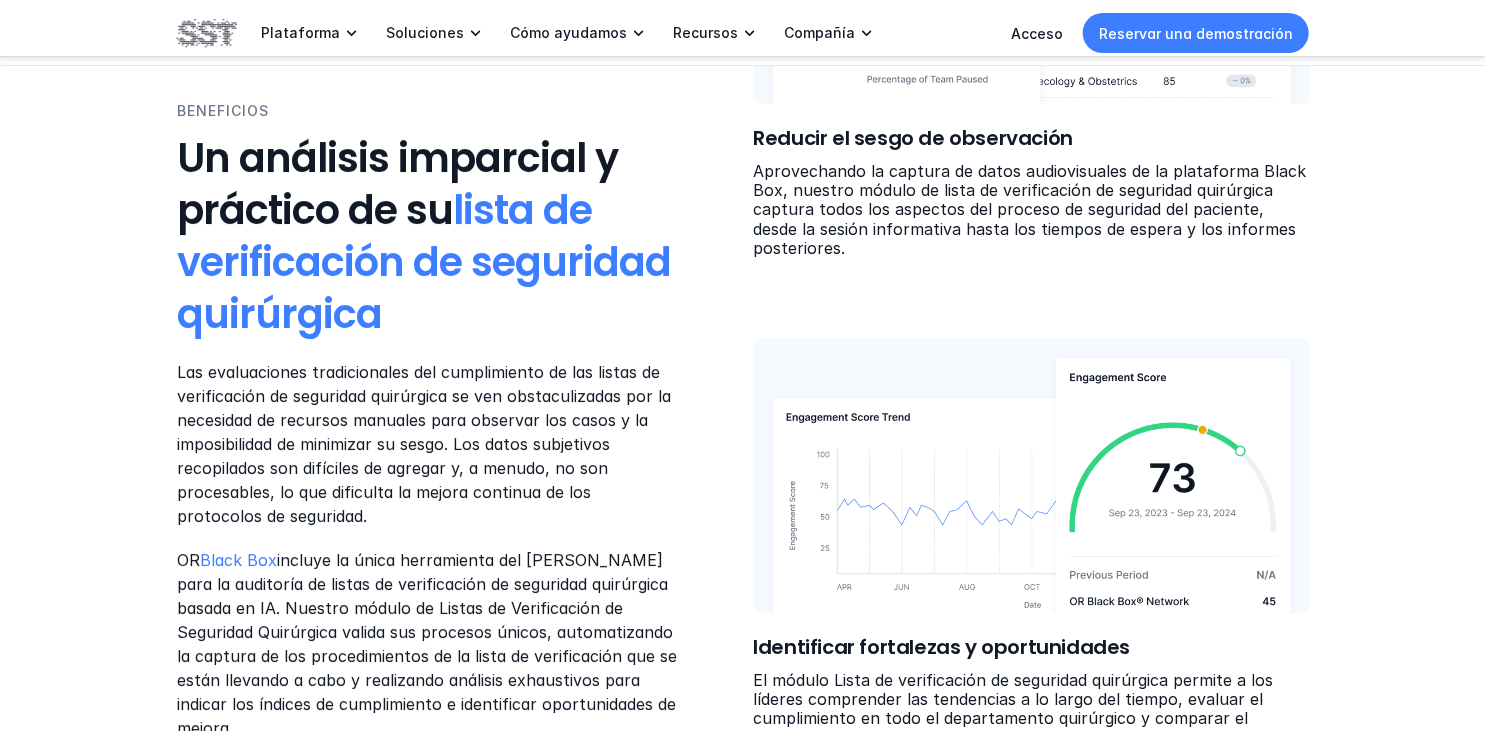 click on "Las evaluaciones tradicionales del cumplimiento de las listas de verificación de seguridad quirúrgica se ven obstaculizadas por la necesidad de recursos manuales para observar los casos y la imposibilidad de minimizar su sesgo. Los datos subjetivos recopilados son difíciles de agregar y, a menudo, no son procesables, lo que dificulta la mejora continua de los protocolos de seguridad.   OR  Black Box  incluye la única herramienta del [PERSON_NAME] para la auditoría de listas de verificación de seguridad quirúrgica basada en IA. Nuestro módulo de Listas de Verificación de Seguridad Quirúrgica valida sus procesos únicos, automatizando la captura de los procedimientos de la lista de verificación que se están llevando a cabo y realizando análisis exhaustivos para indicar los índices de cumplimiento e identificar oportunidades de mejora." at bounding box center [427, 550] 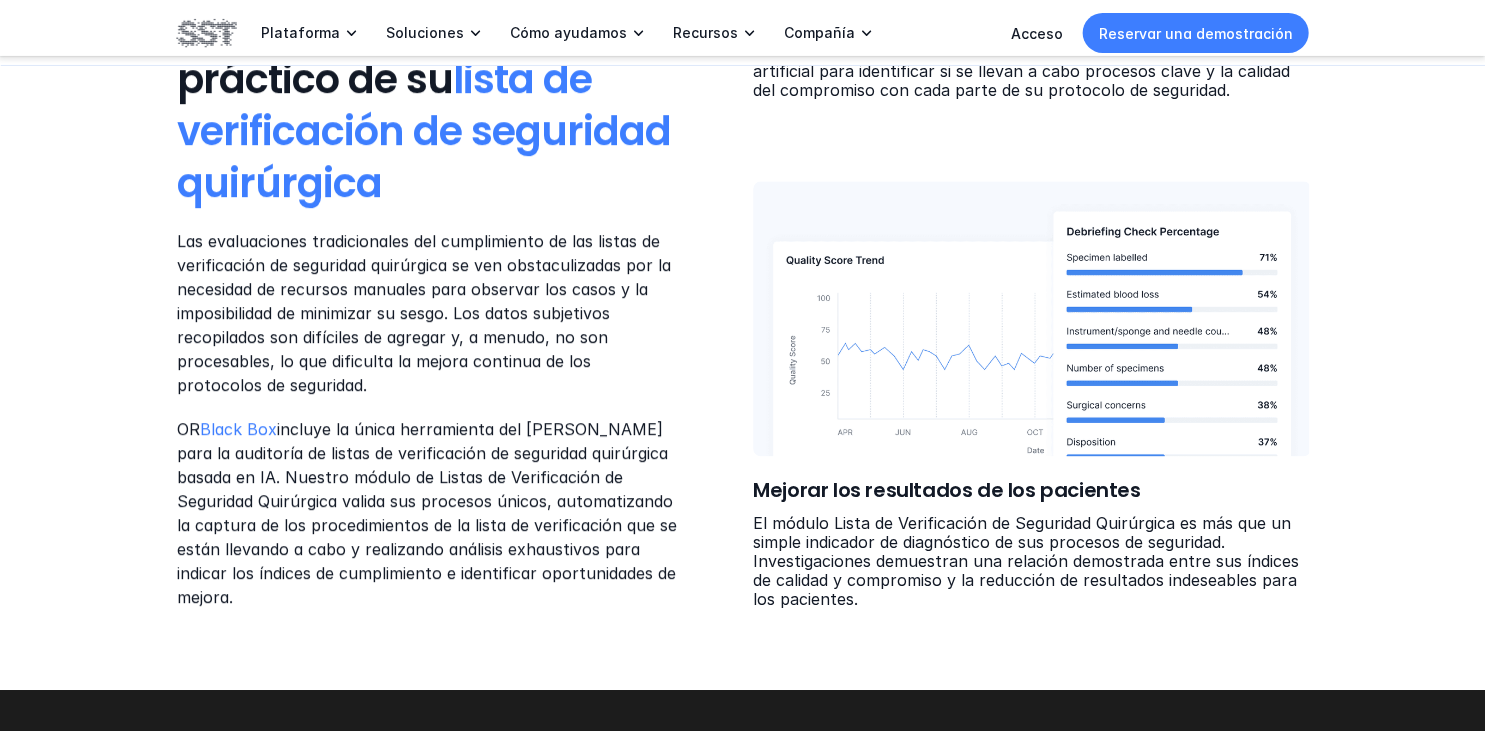 scroll, scrollTop: 2412, scrollLeft: 0, axis: vertical 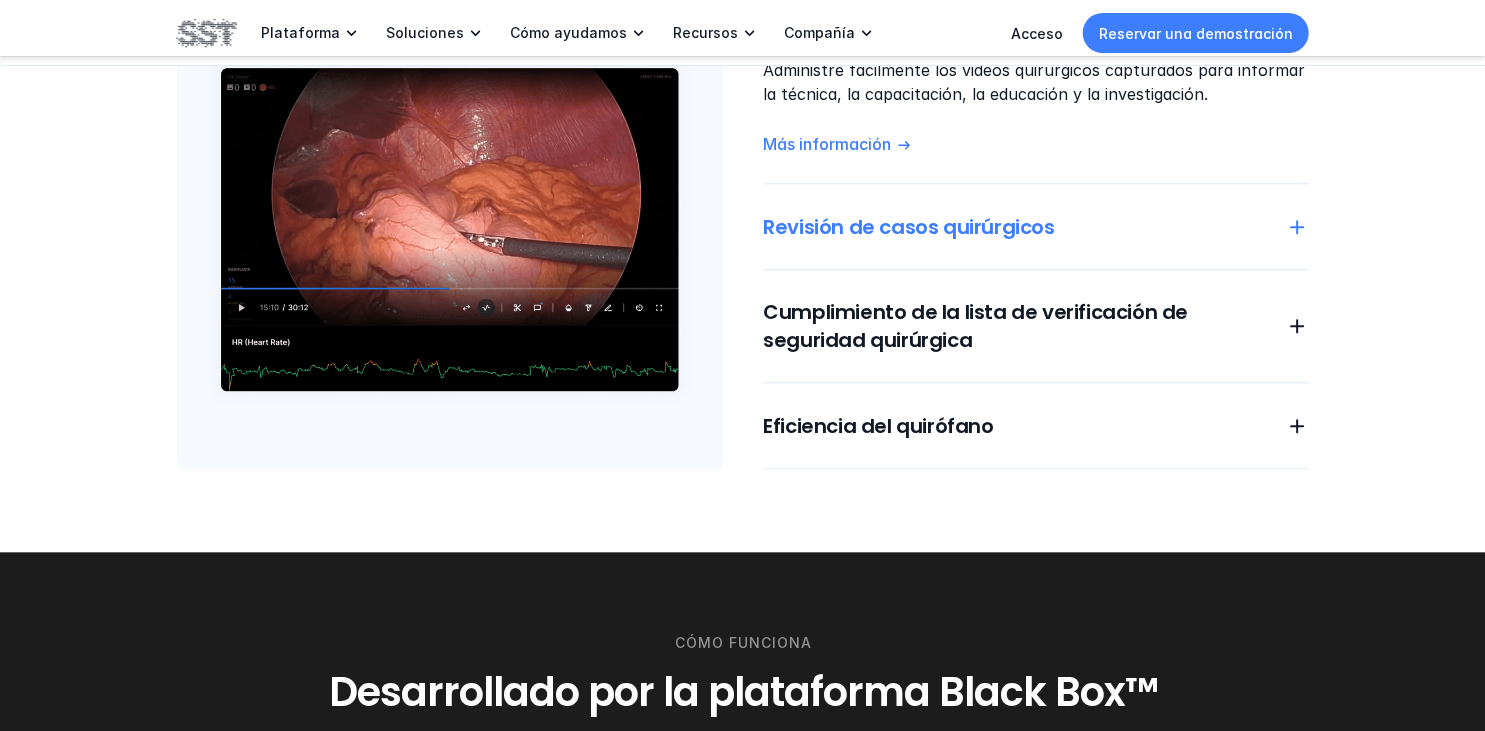 click on "Revisión de casos quirúrgicos" at bounding box center [1036, 227] 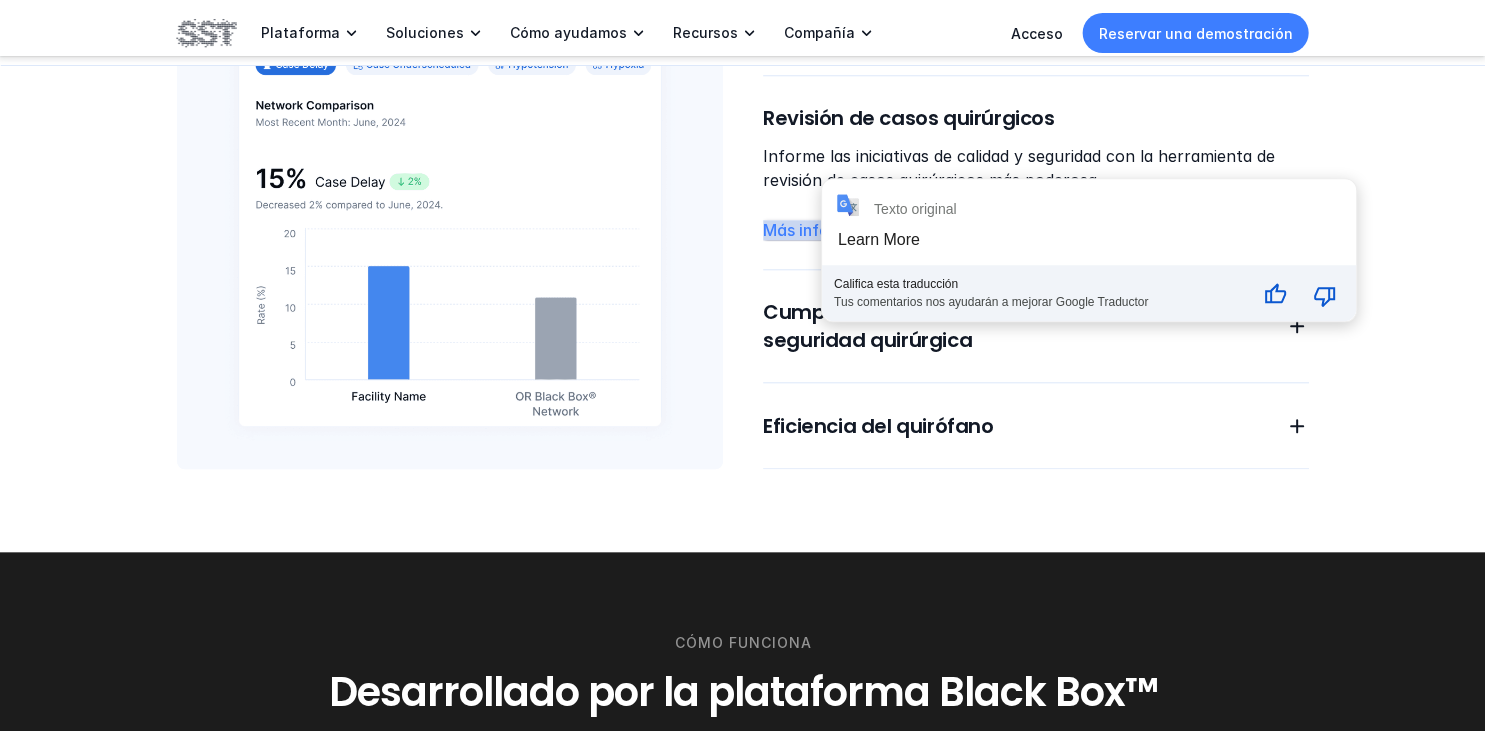 click on "Texto original Learn More Califica esta traducción Tus comentarios nos ayudarán a mejorar Google Traductor en es Learn More Más información 0" at bounding box center (1089, 250) 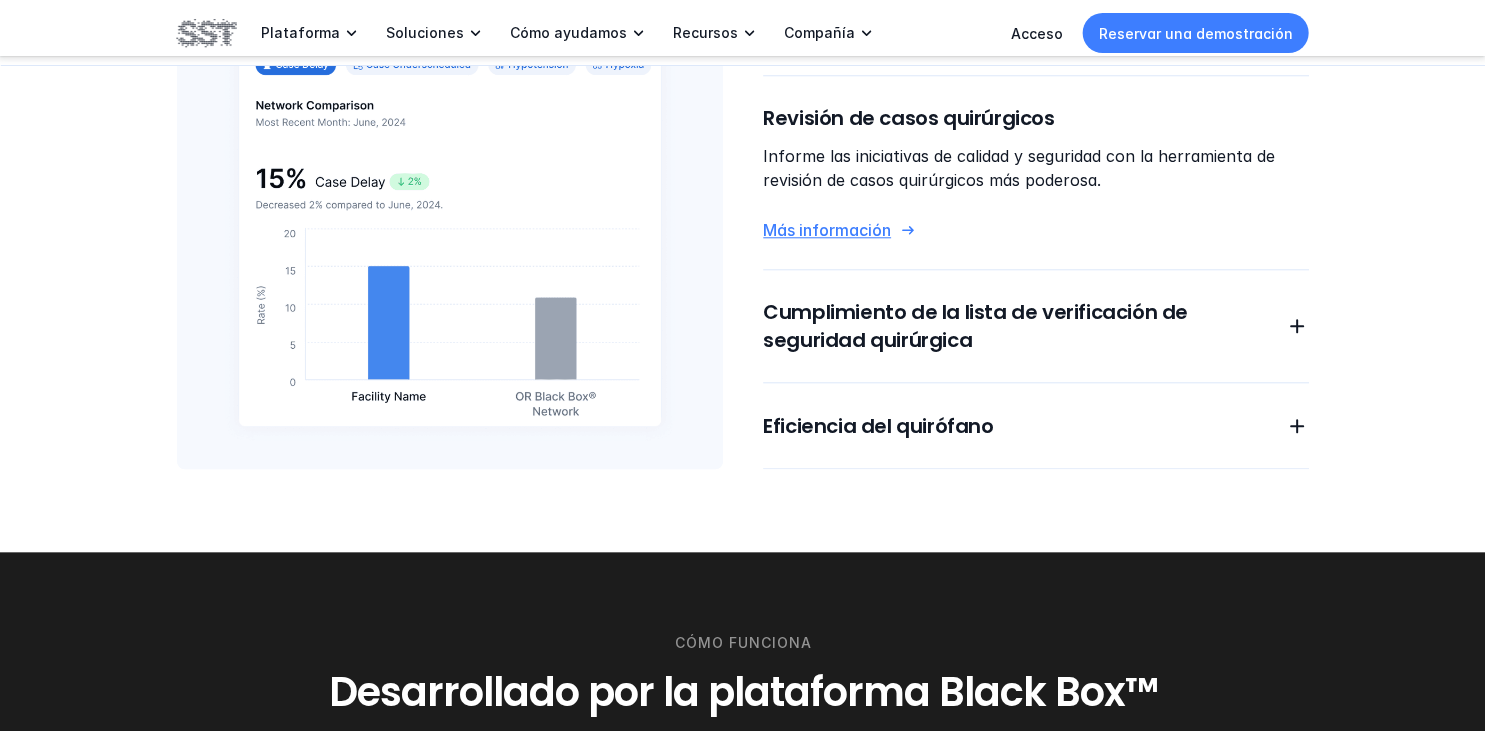 click on "Más información" at bounding box center (827, 230) 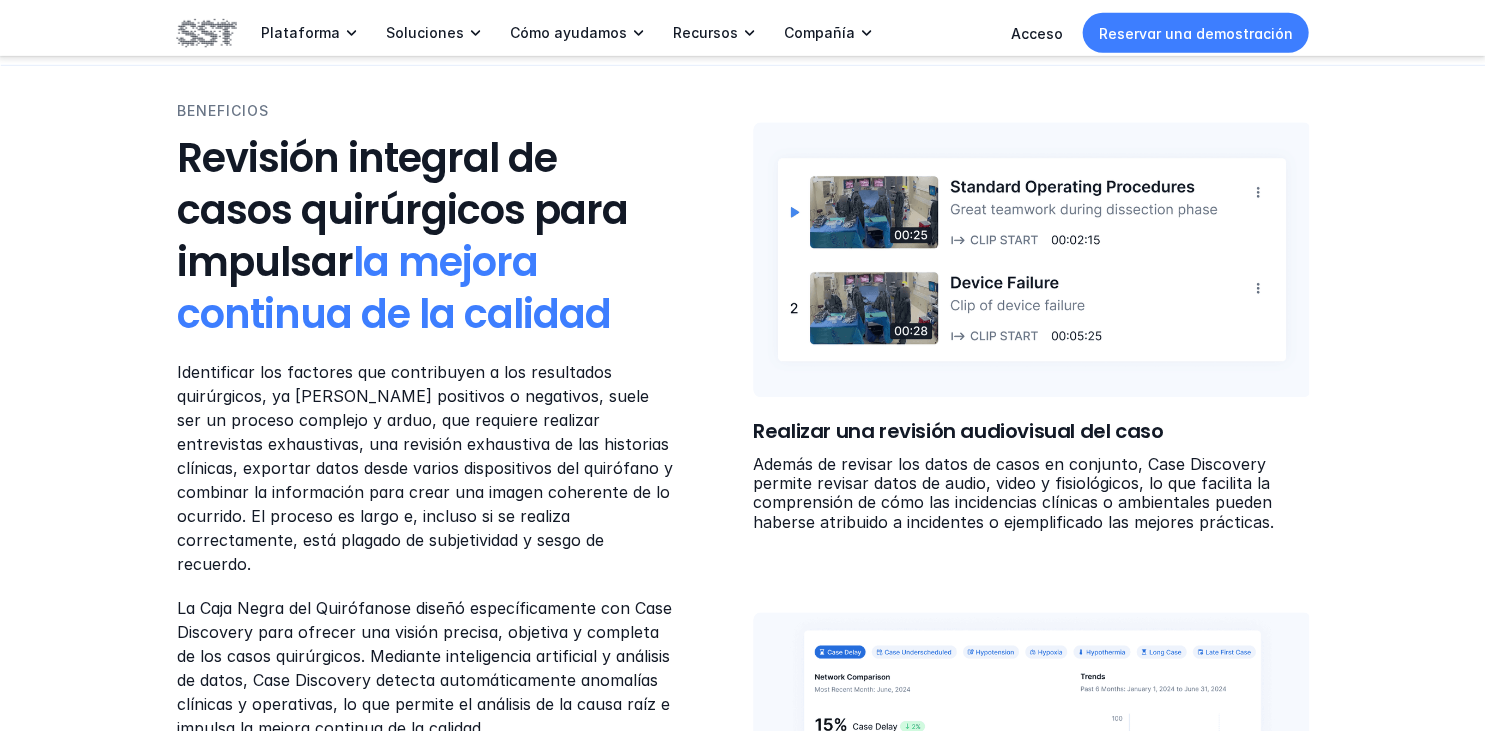 scroll, scrollTop: 2059, scrollLeft: 0, axis: vertical 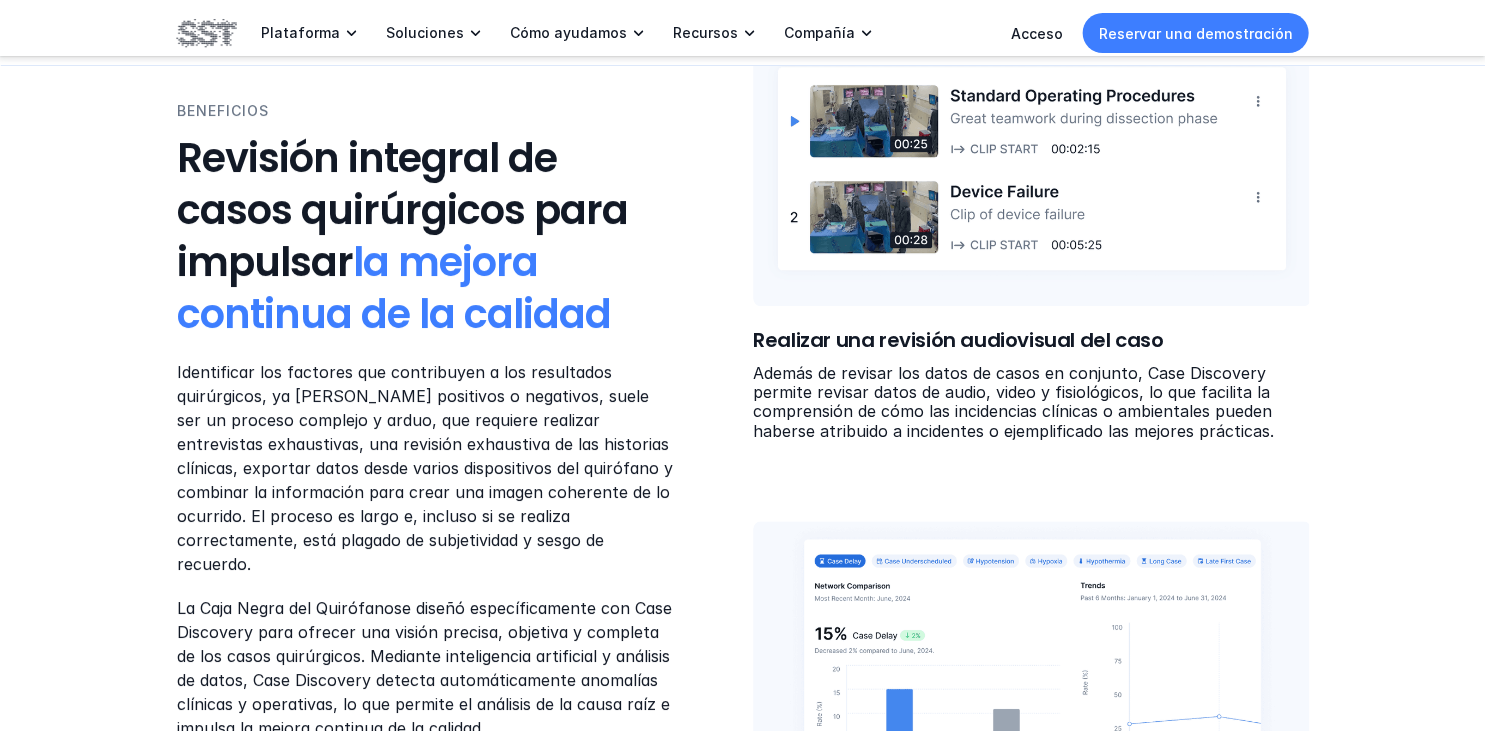 click at bounding box center (1032, 168) 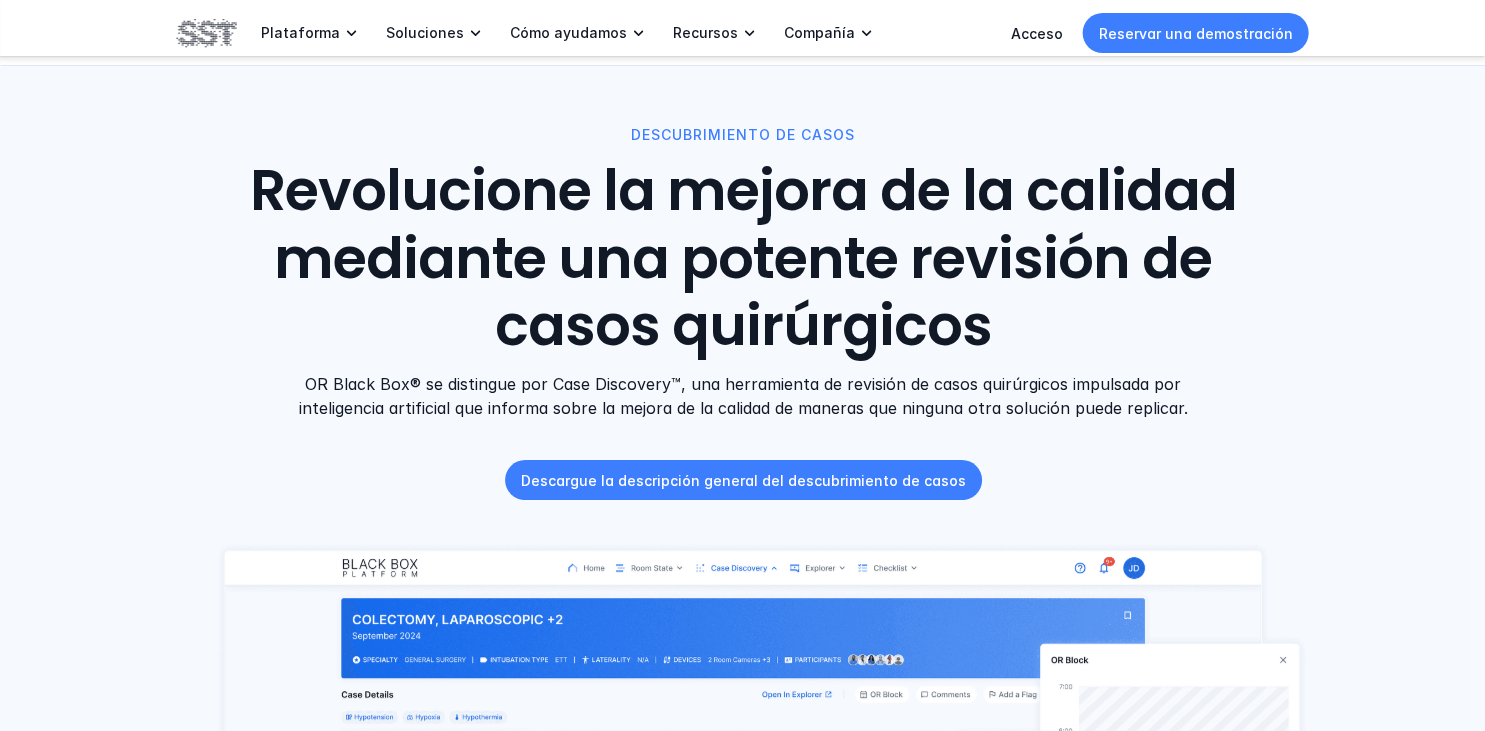 scroll, scrollTop: 105, scrollLeft: 0, axis: vertical 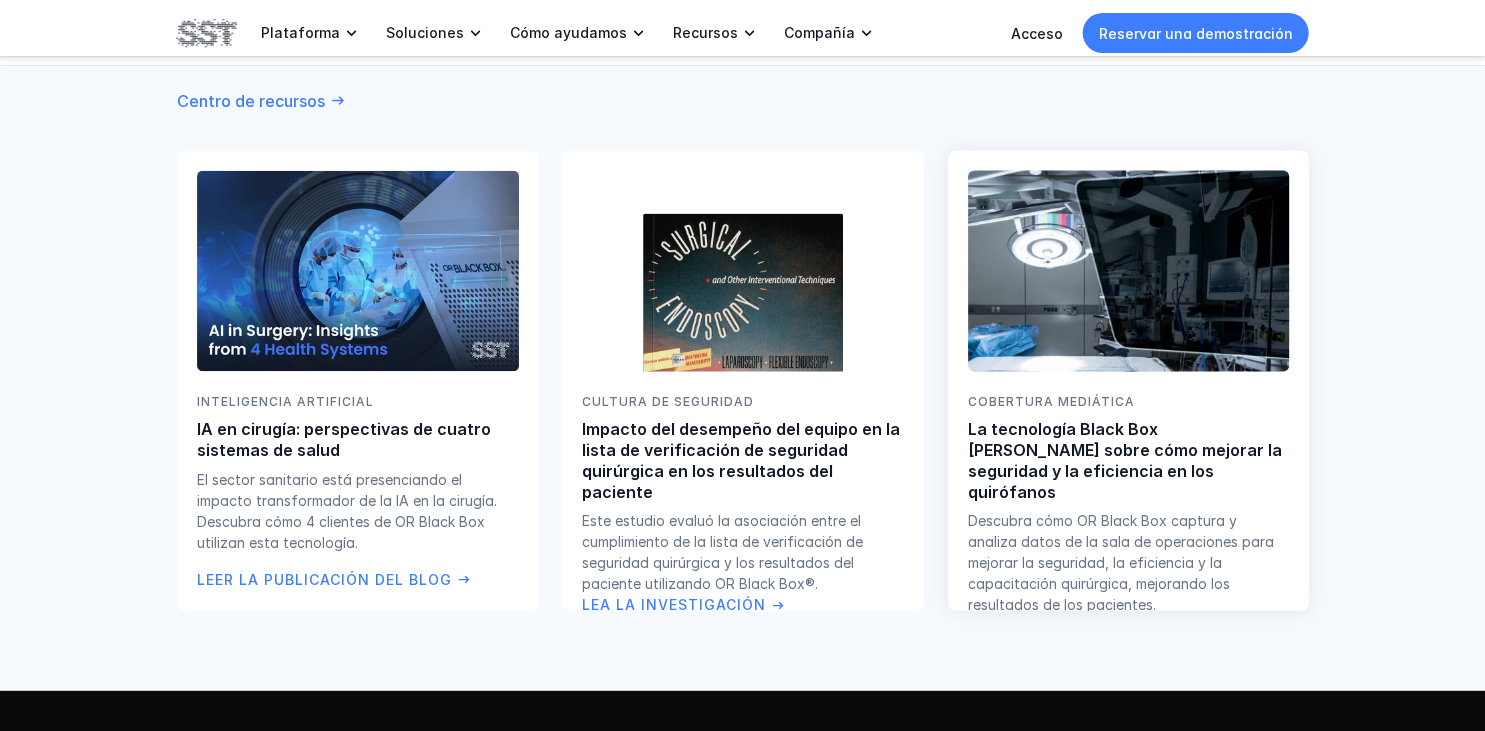 click on "Leer artículo de noticias" at bounding box center [1093, 627] 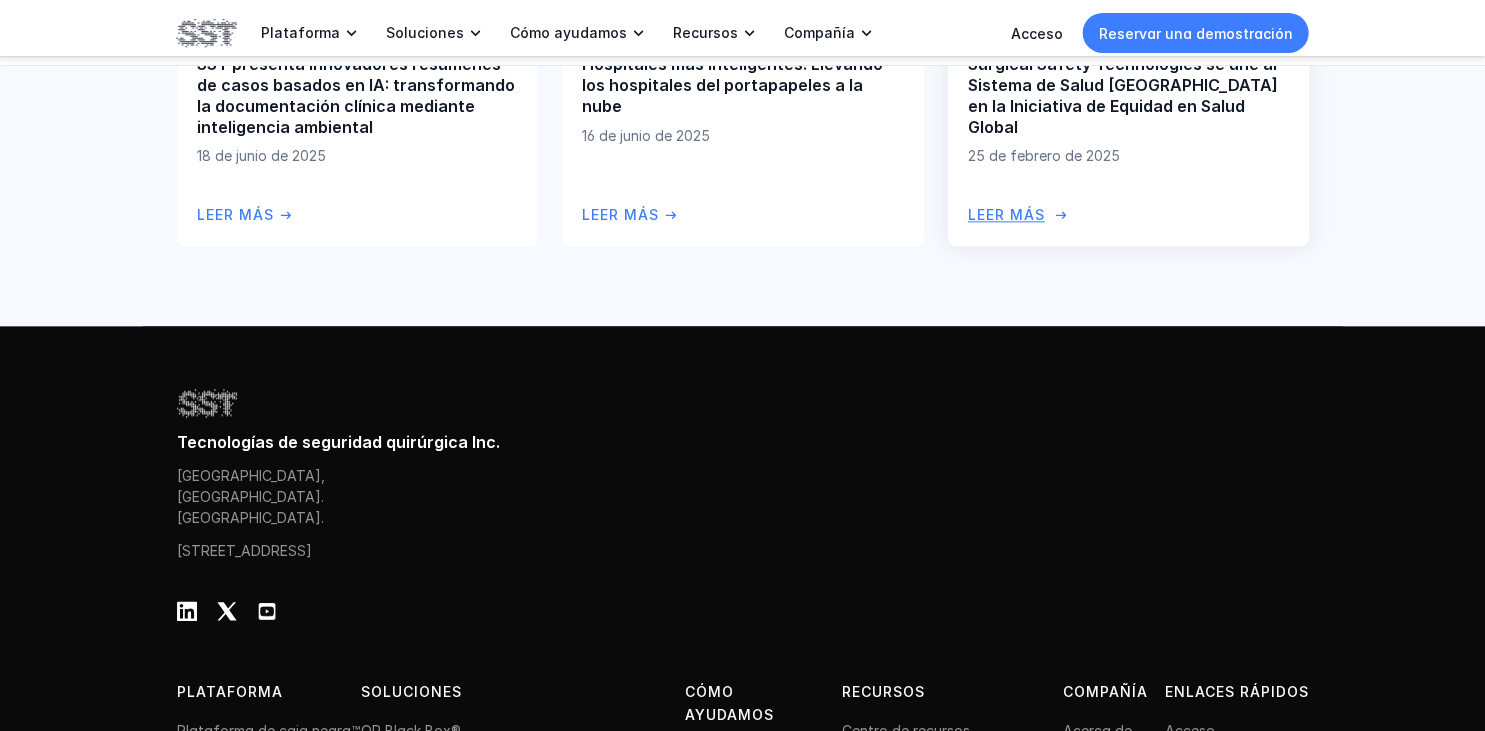 scroll, scrollTop: 2323, scrollLeft: 0, axis: vertical 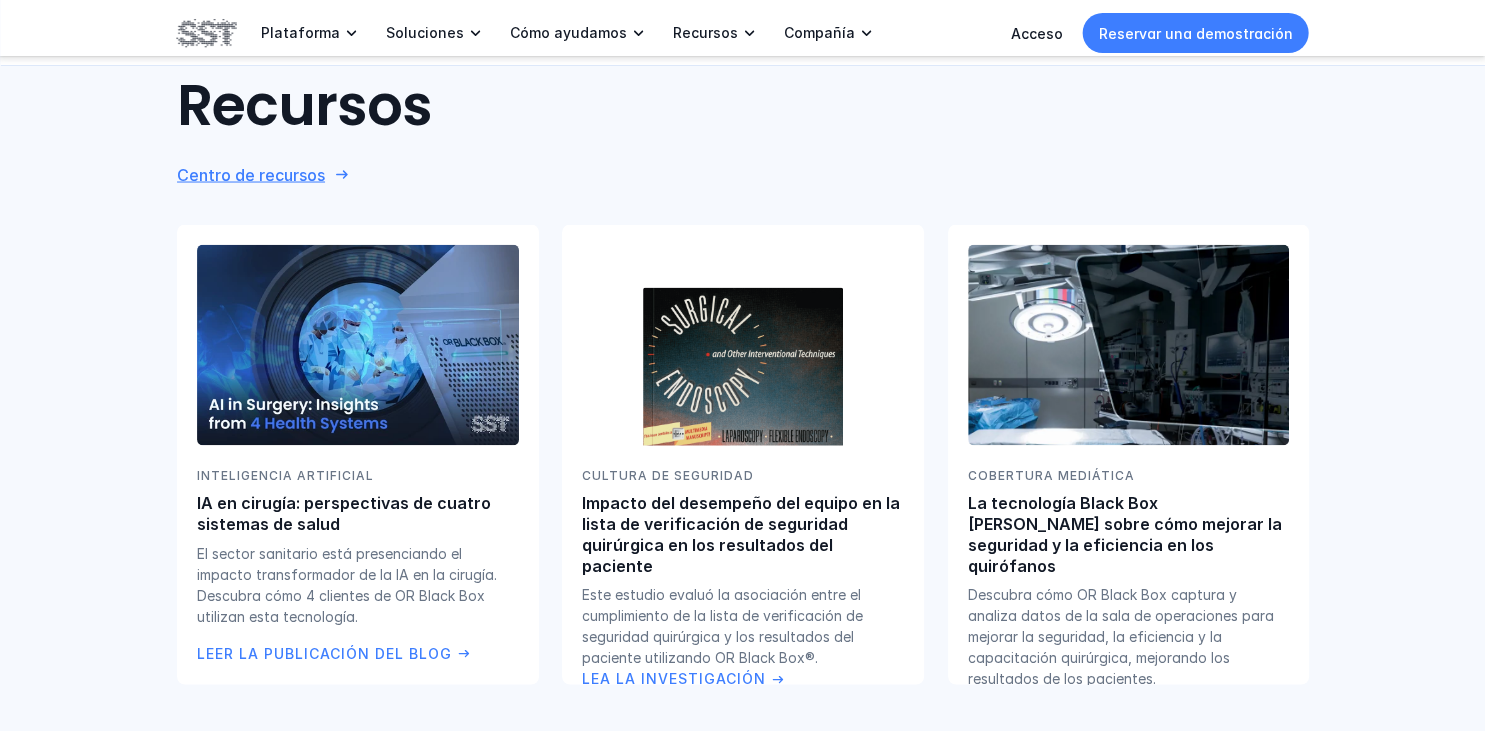click on "Centro de recursos" at bounding box center (251, 173) 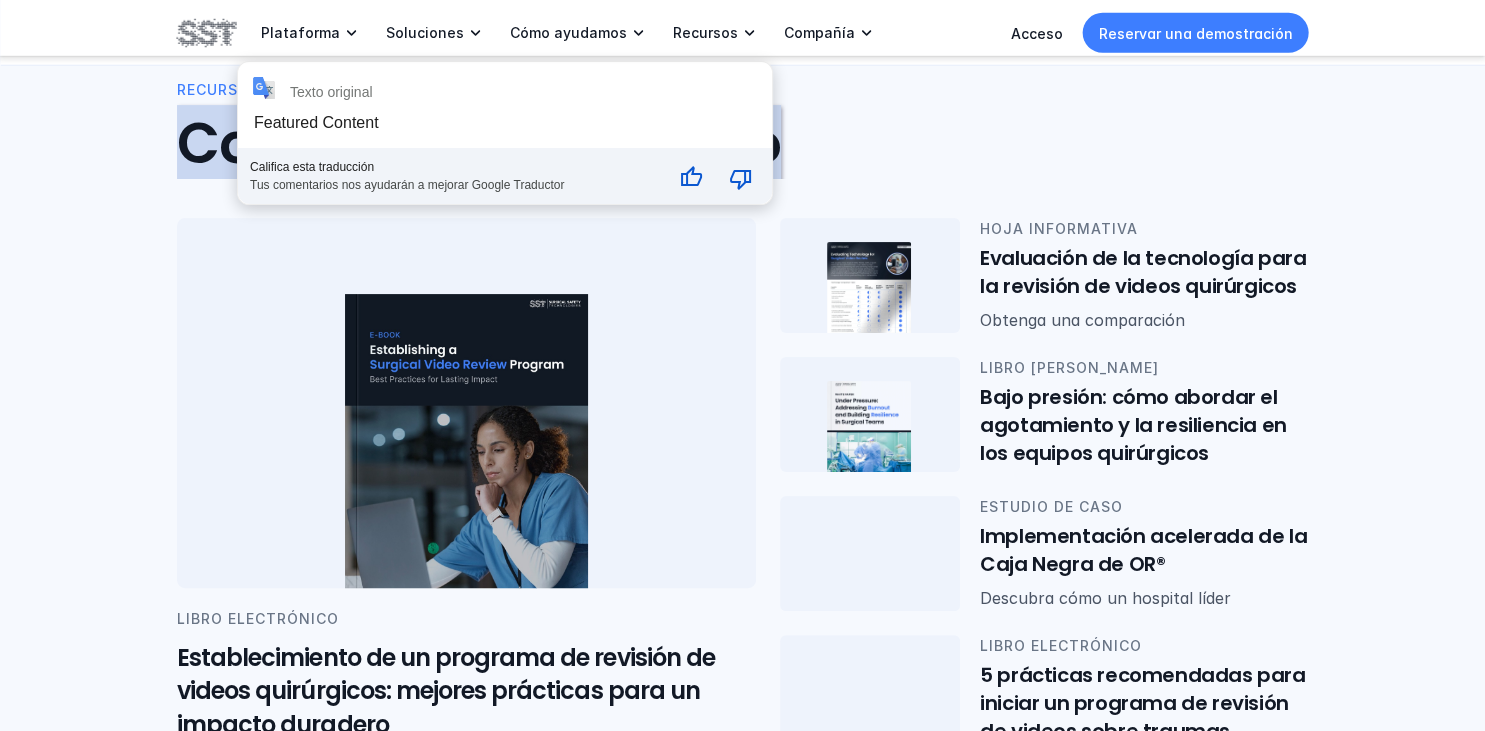 scroll, scrollTop: 422, scrollLeft: 0, axis: vertical 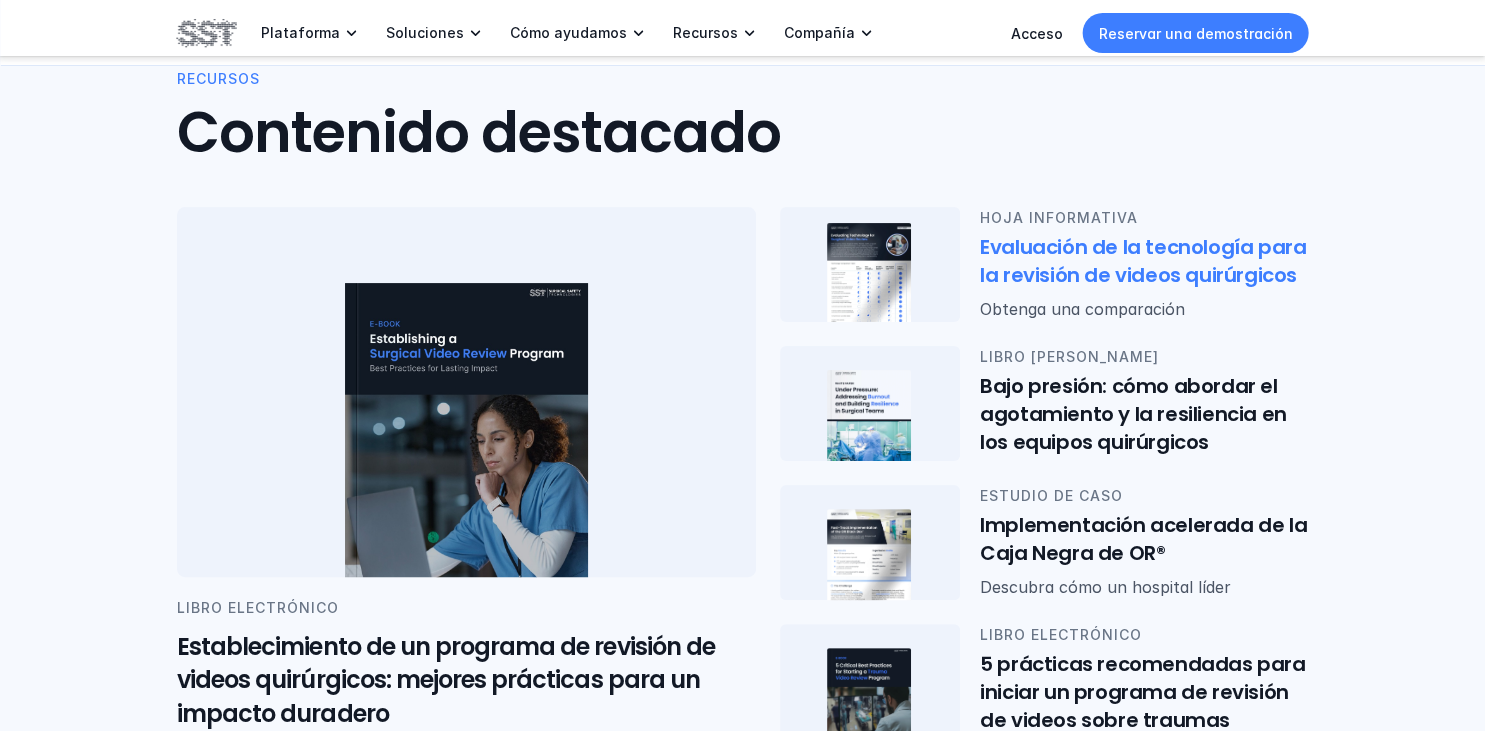 click on "Evaluación de la tecnología para la revisión de videos quirúrgicos" at bounding box center (1145, 262) 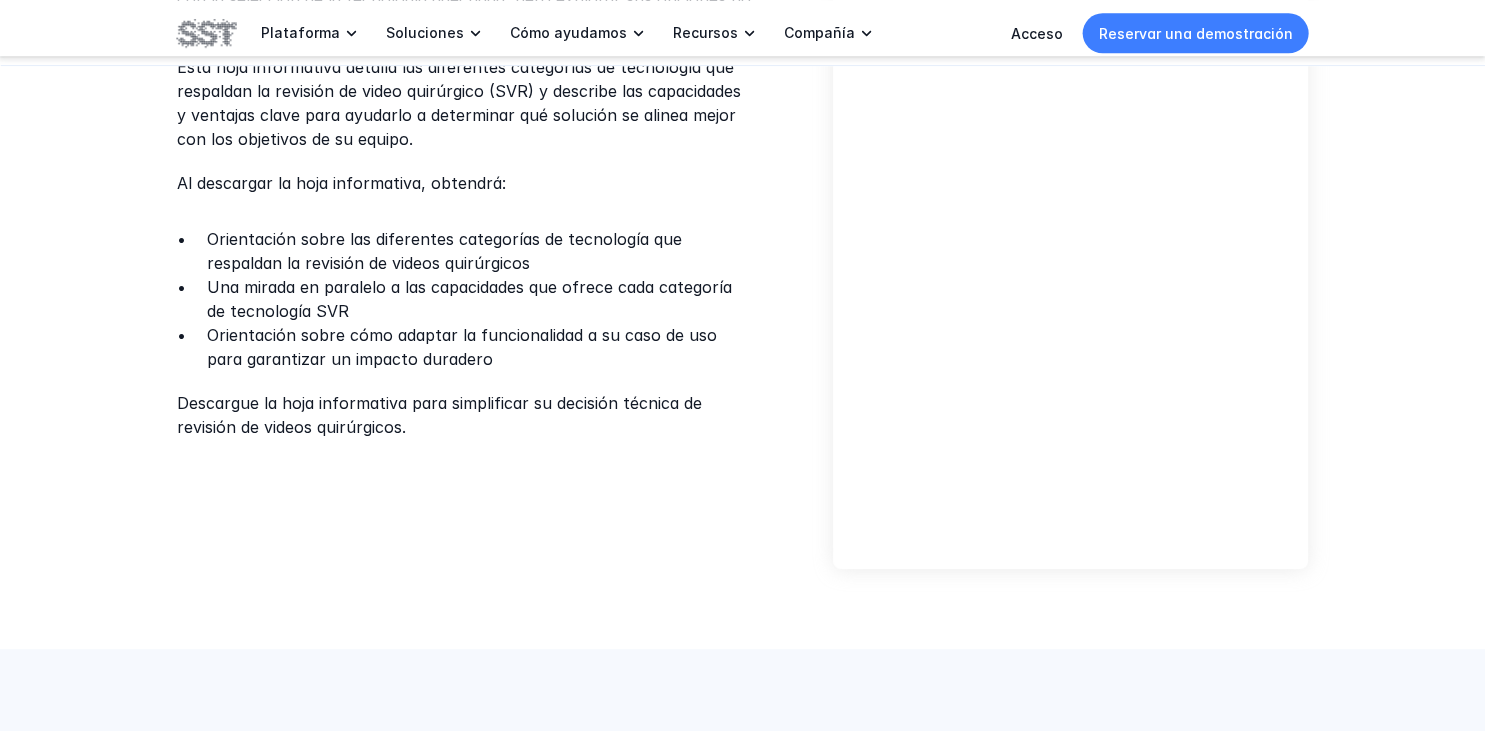 scroll, scrollTop: 739, scrollLeft: 0, axis: vertical 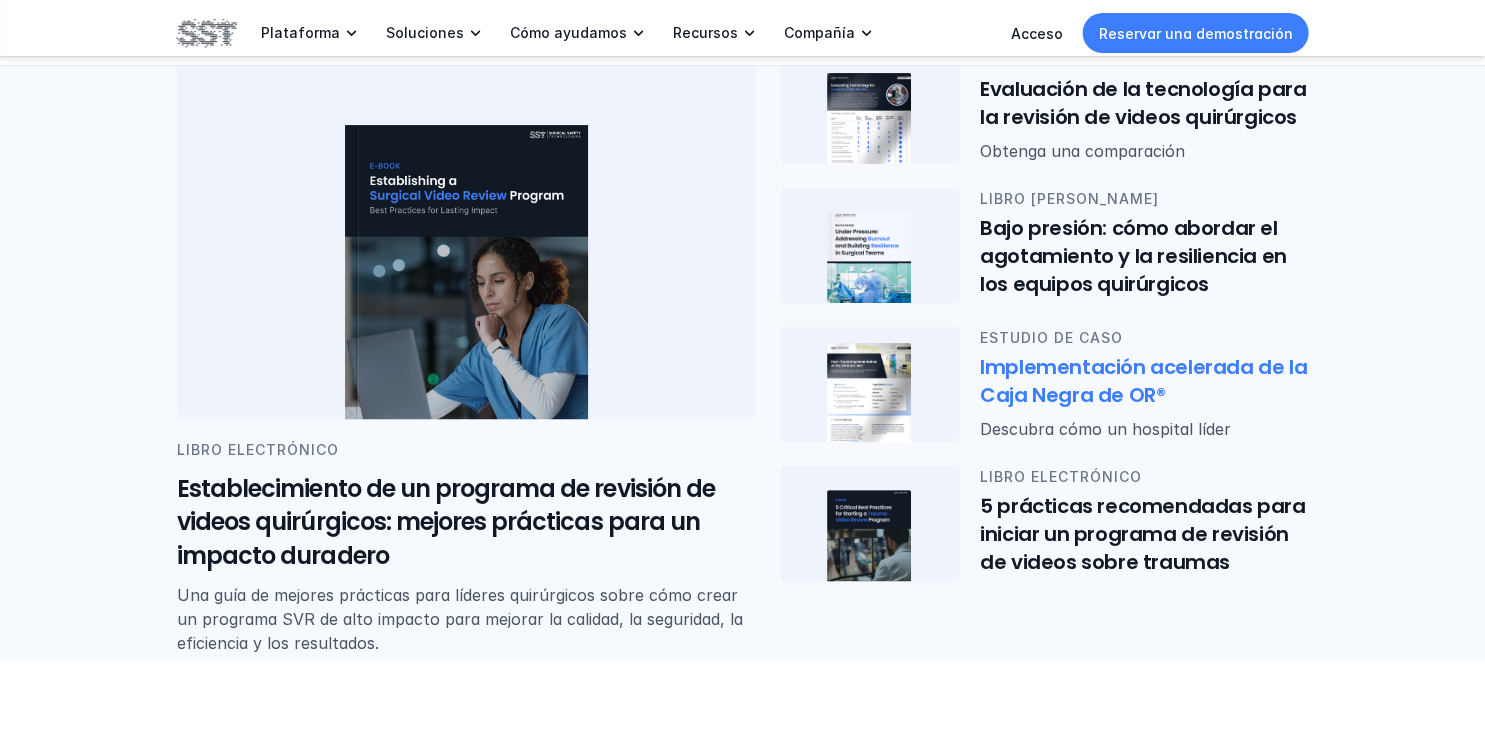click on "Implementación acelerada de la Caja Negra de OR®" at bounding box center (1146, 382) 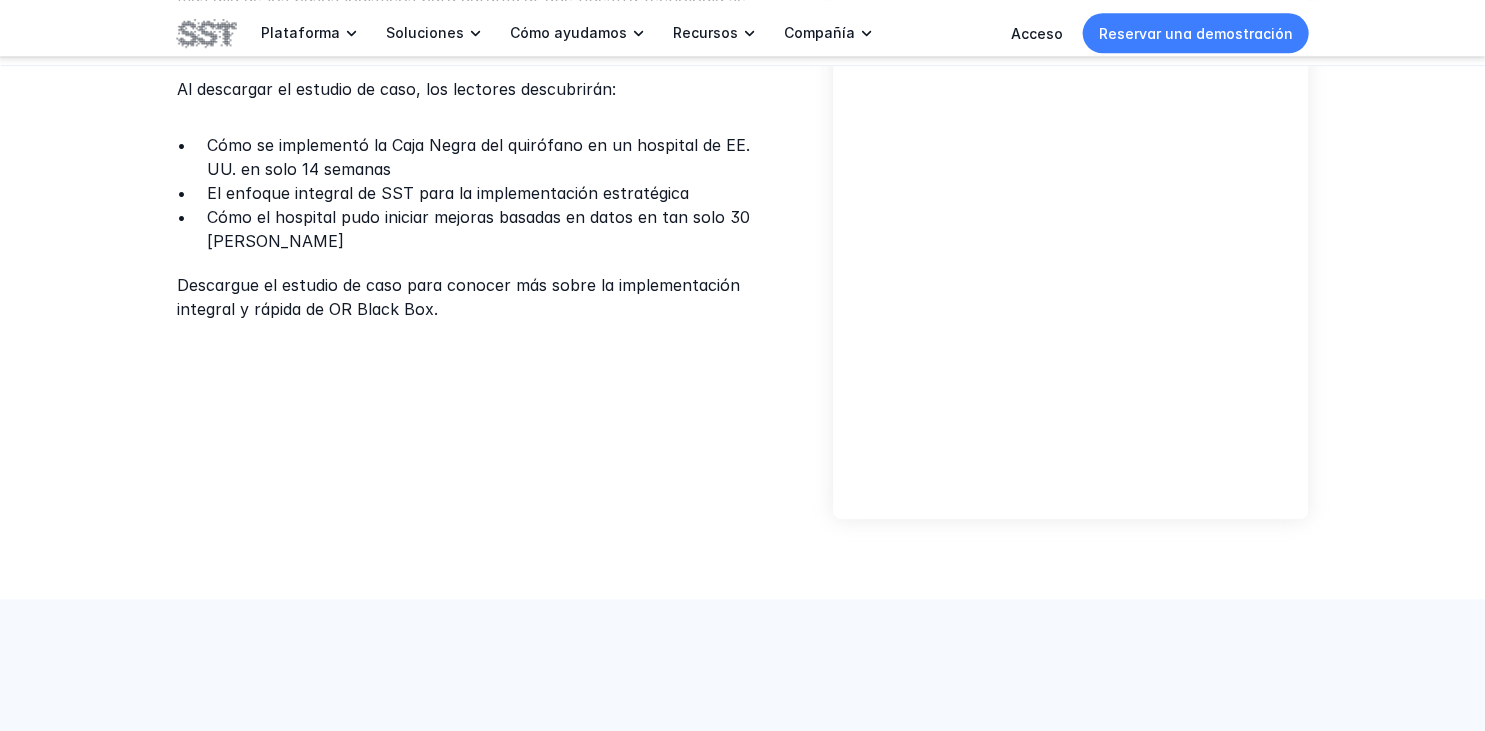scroll, scrollTop: 844, scrollLeft: 0, axis: vertical 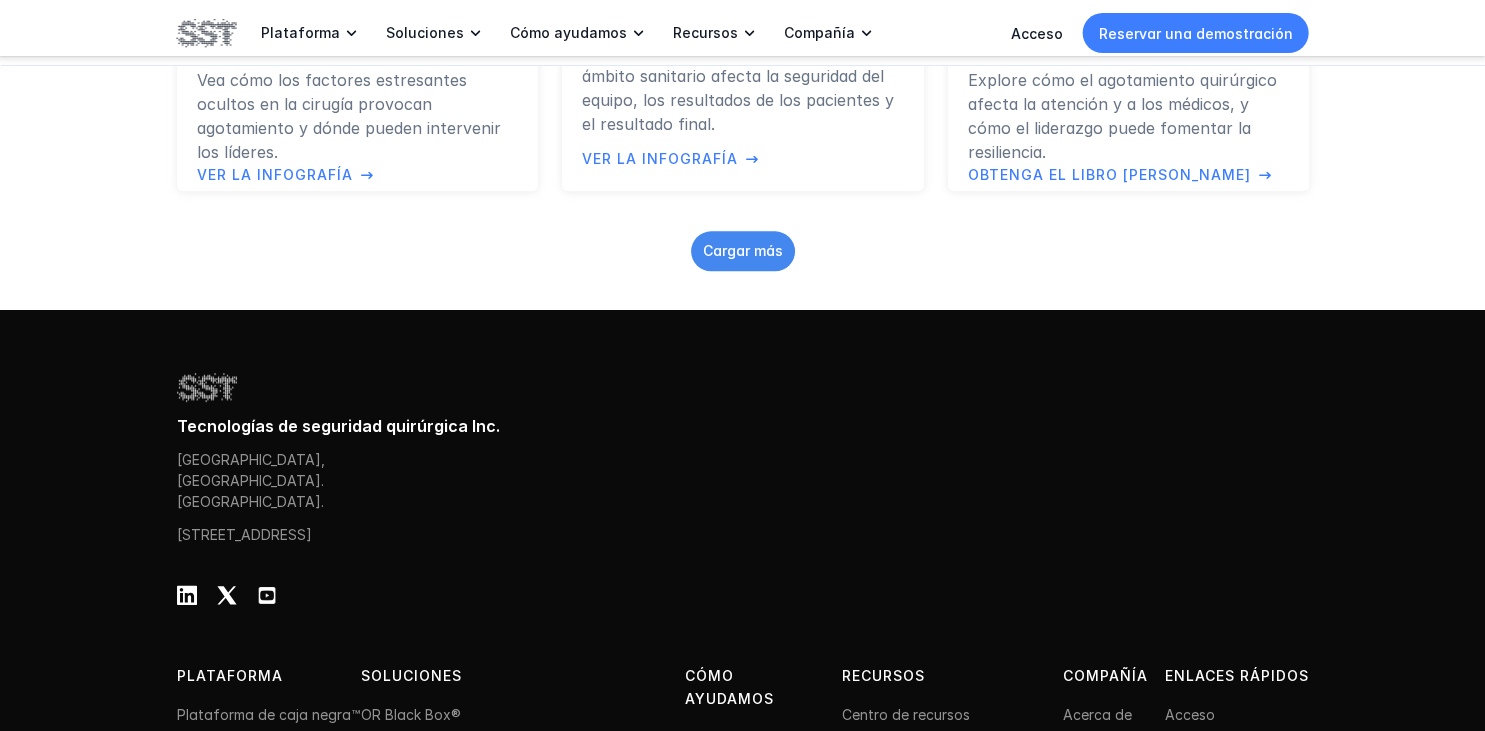 click on "Cargar más" at bounding box center [743, 250] 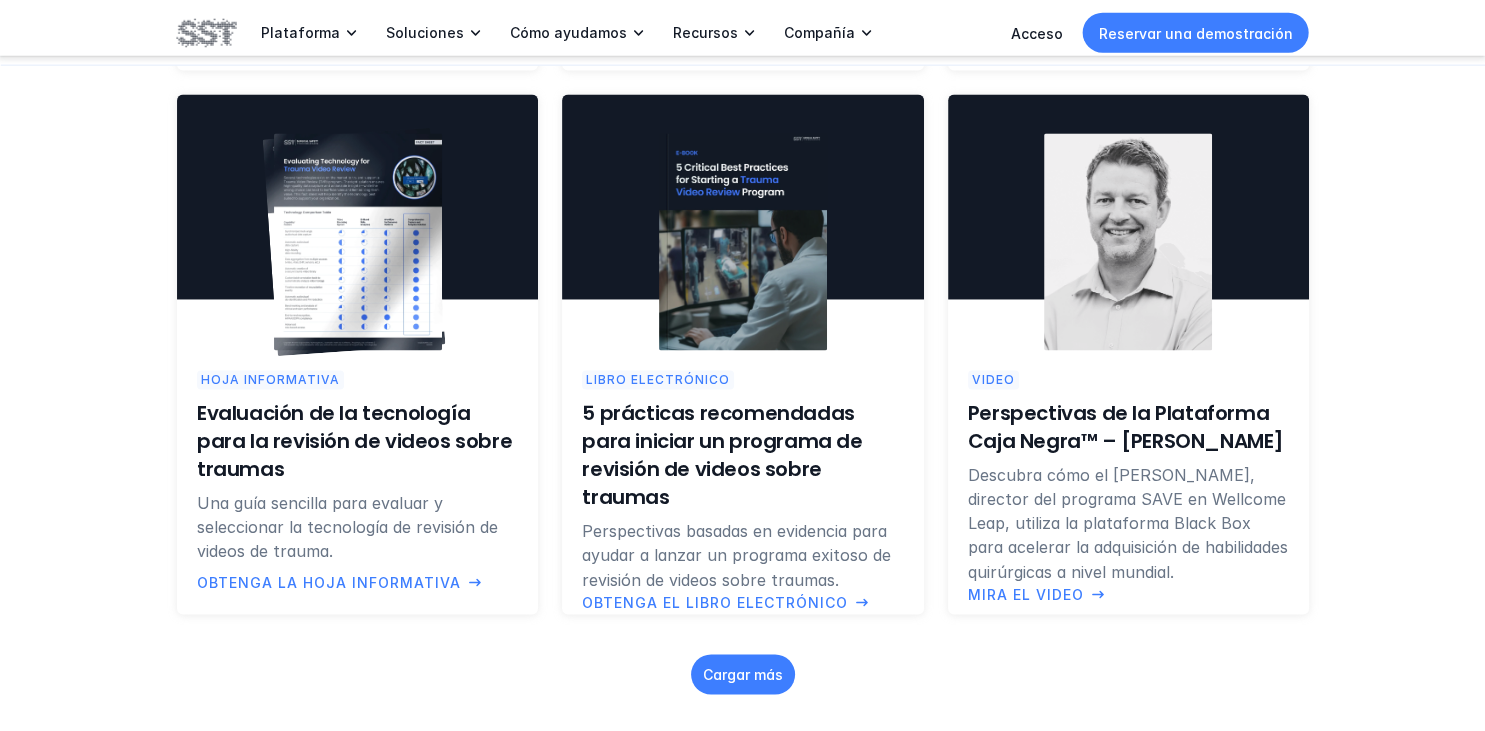 scroll, scrollTop: 3220, scrollLeft: 0, axis: vertical 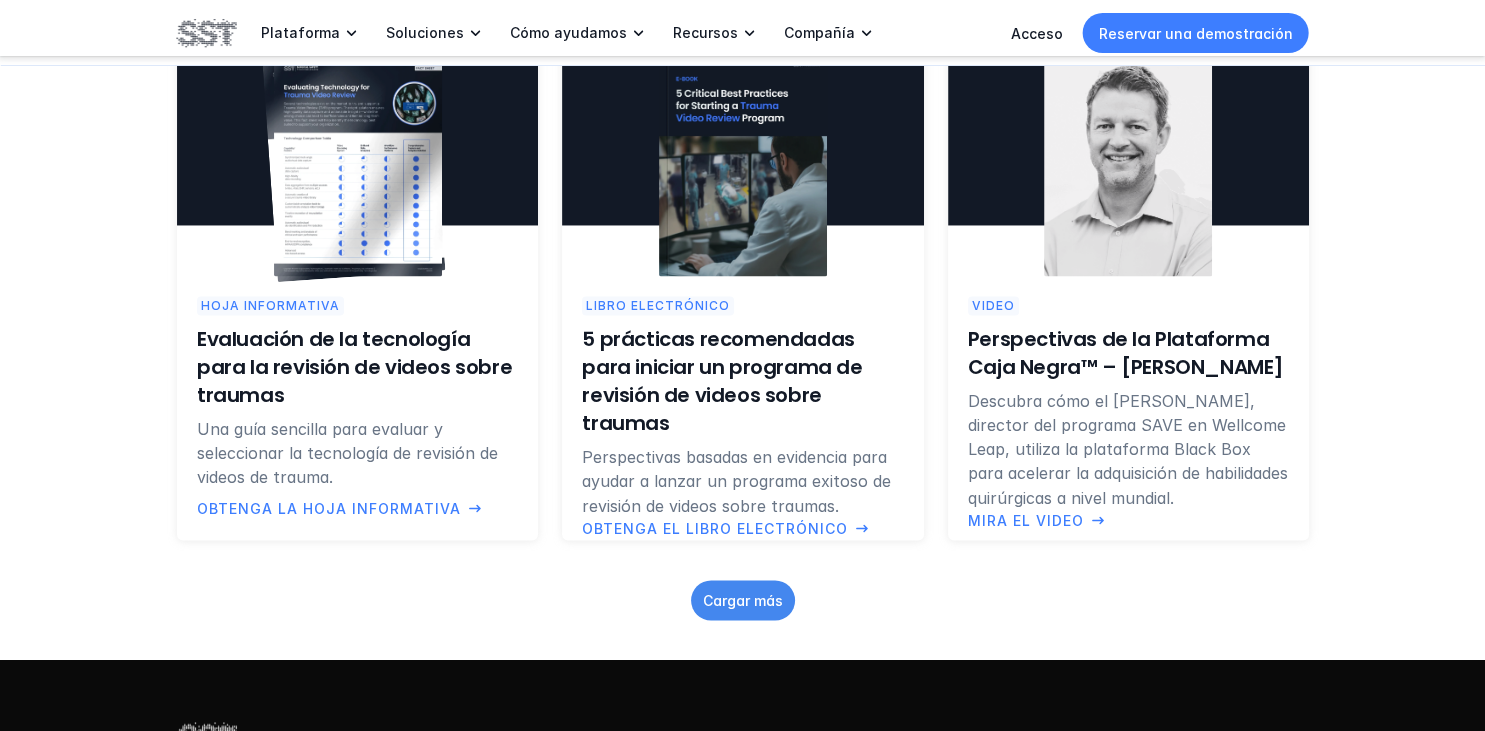 click on "Cargar más" at bounding box center [743, 599] 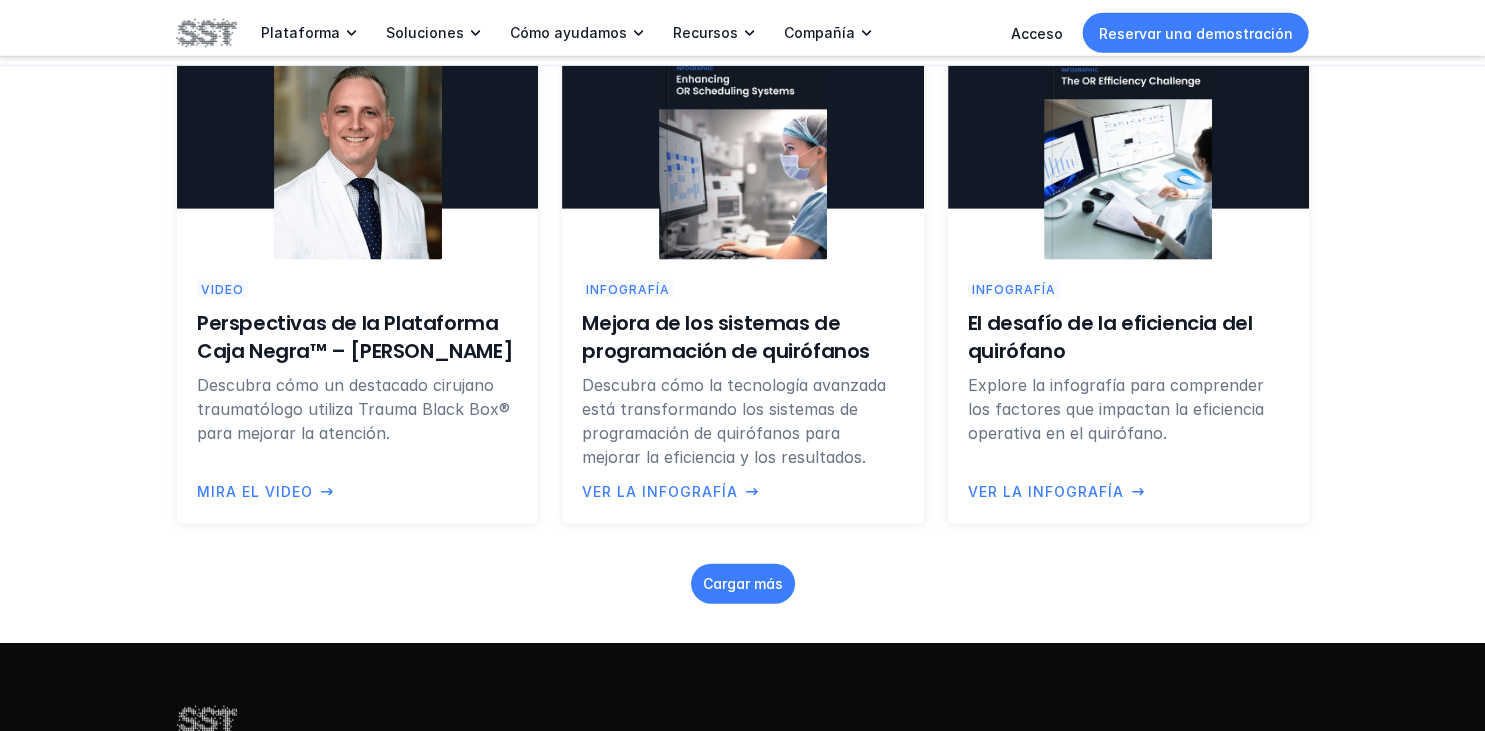 scroll, scrollTop: 4329, scrollLeft: 0, axis: vertical 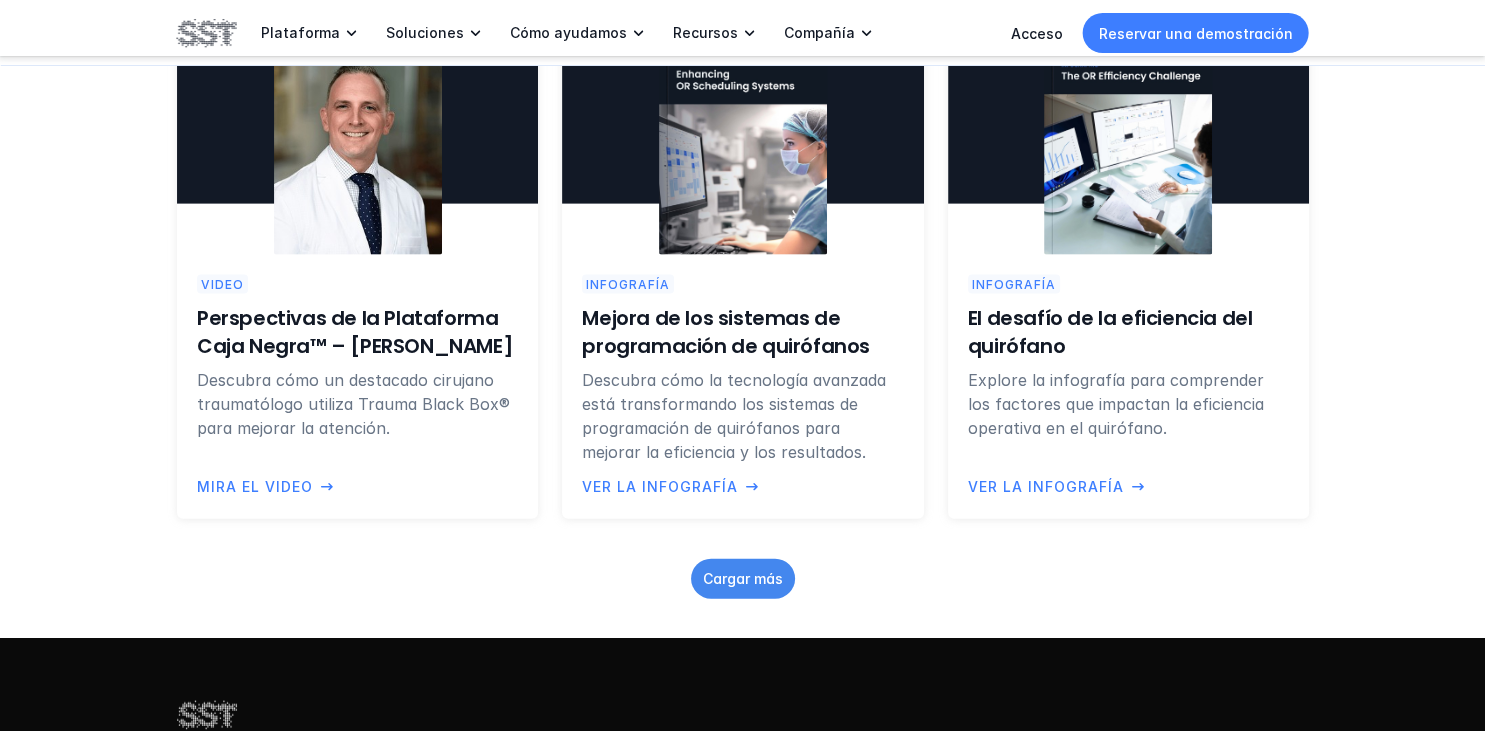 click on "Cargar más" at bounding box center (743, 578) 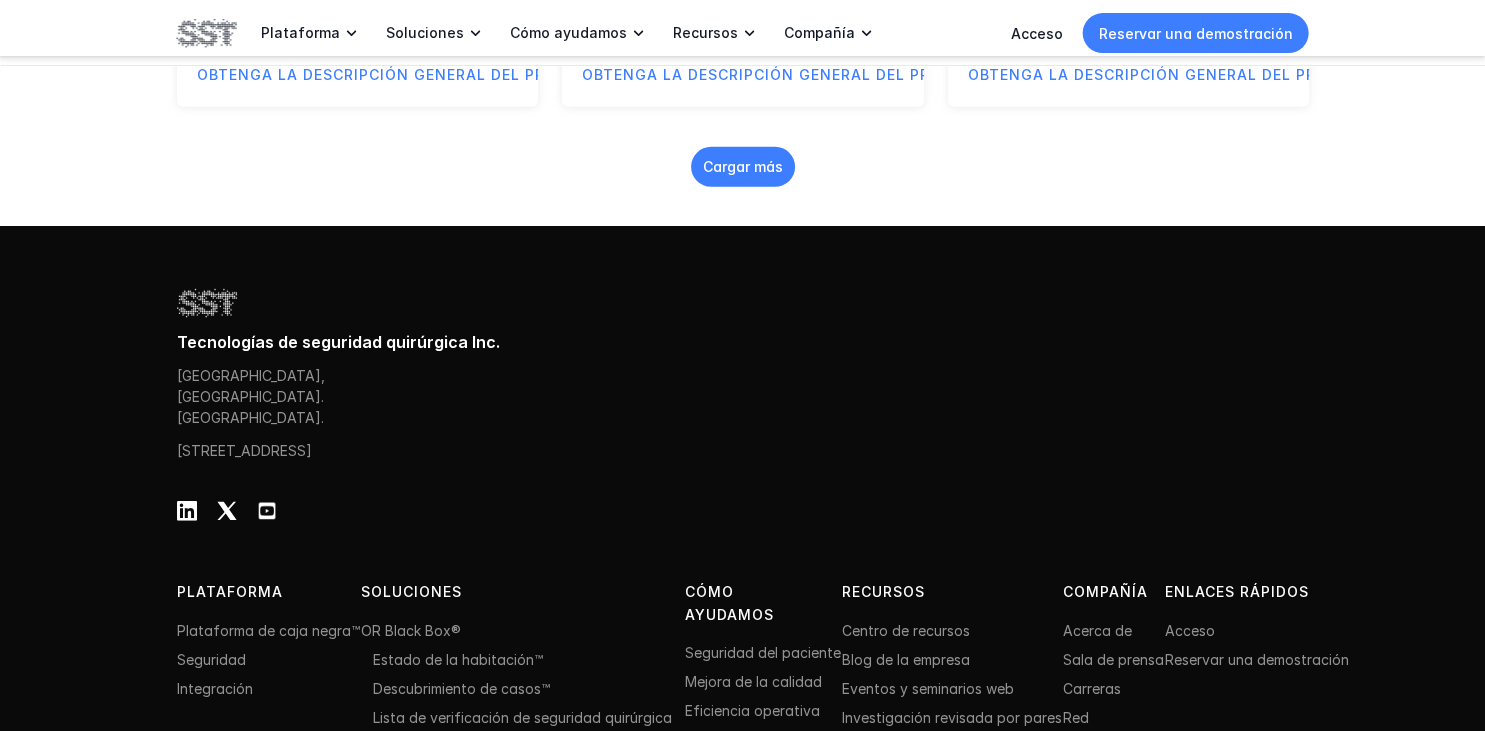 scroll, scrollTop: 6060, scrollLeft: 0, axis: vertical 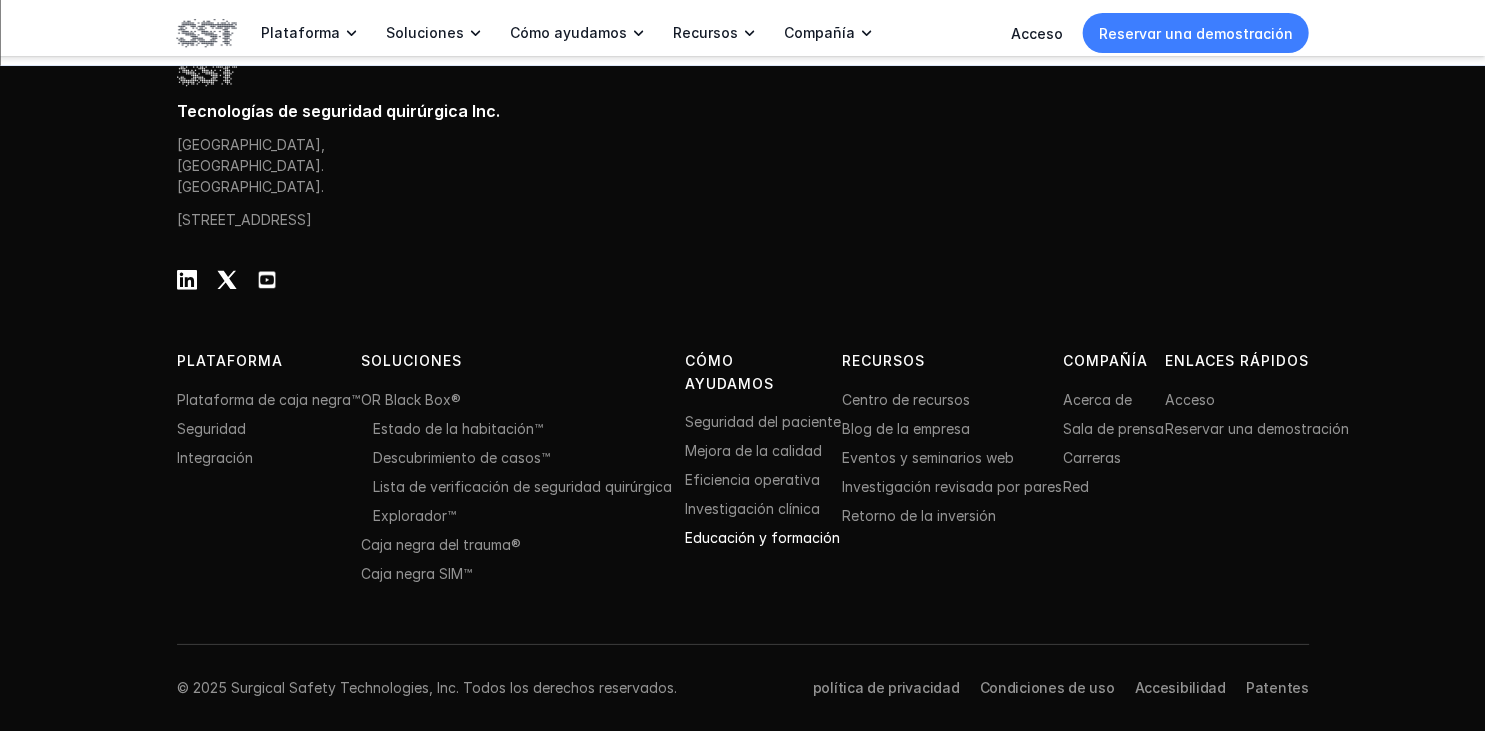 click on "Educación y formación" at bounding box center [762, 537] 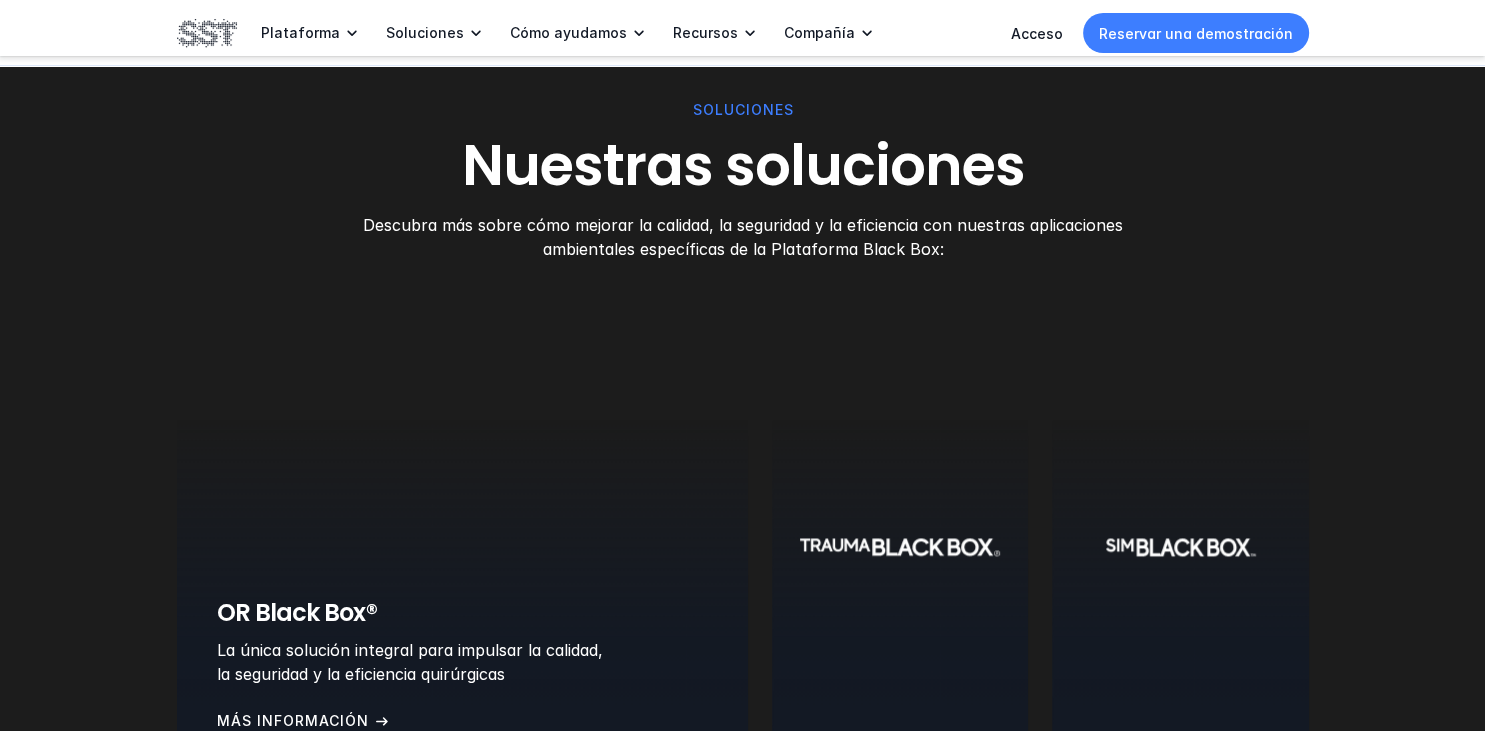 scroll, scrollTop: 2692, scrollLeft: 0, axis: vertical 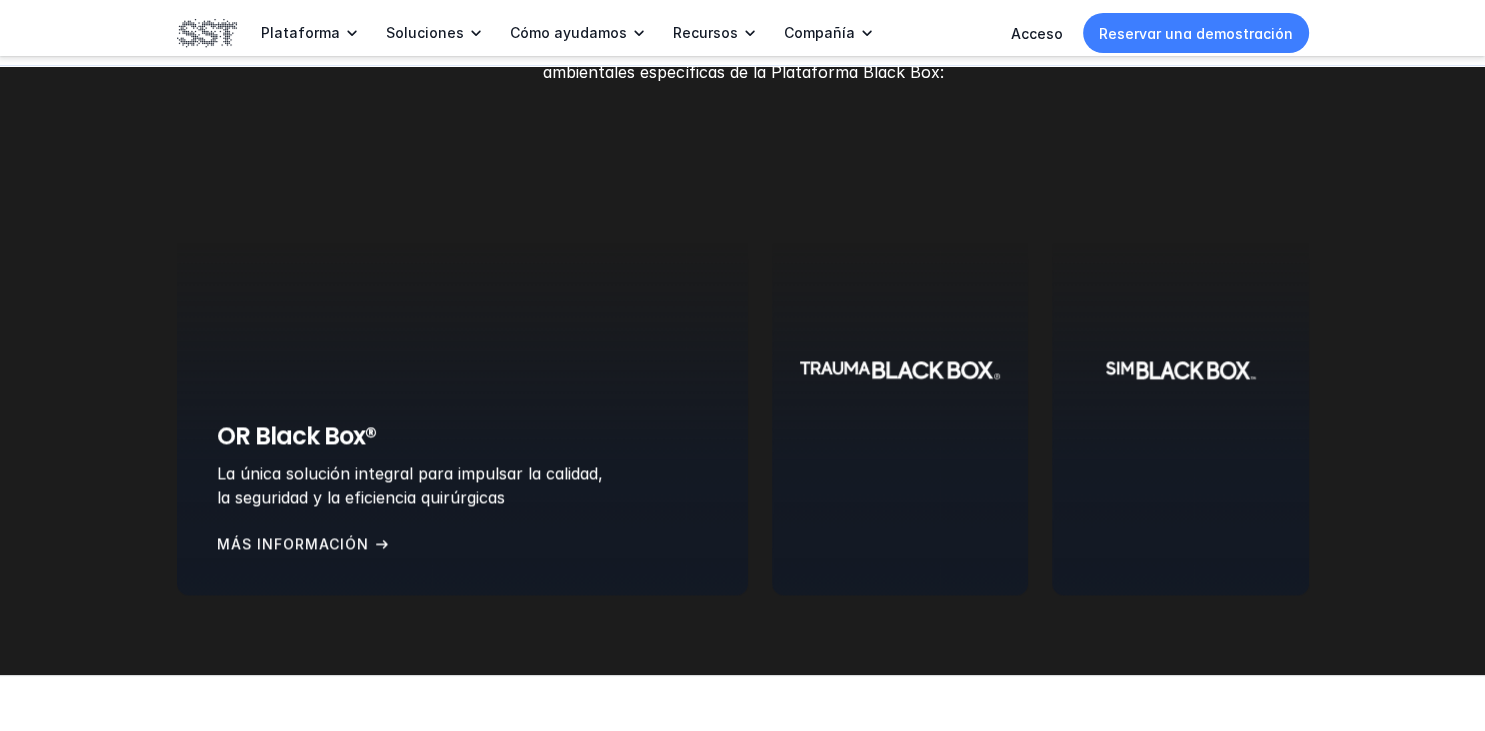 click at bounding box center (462, 370) 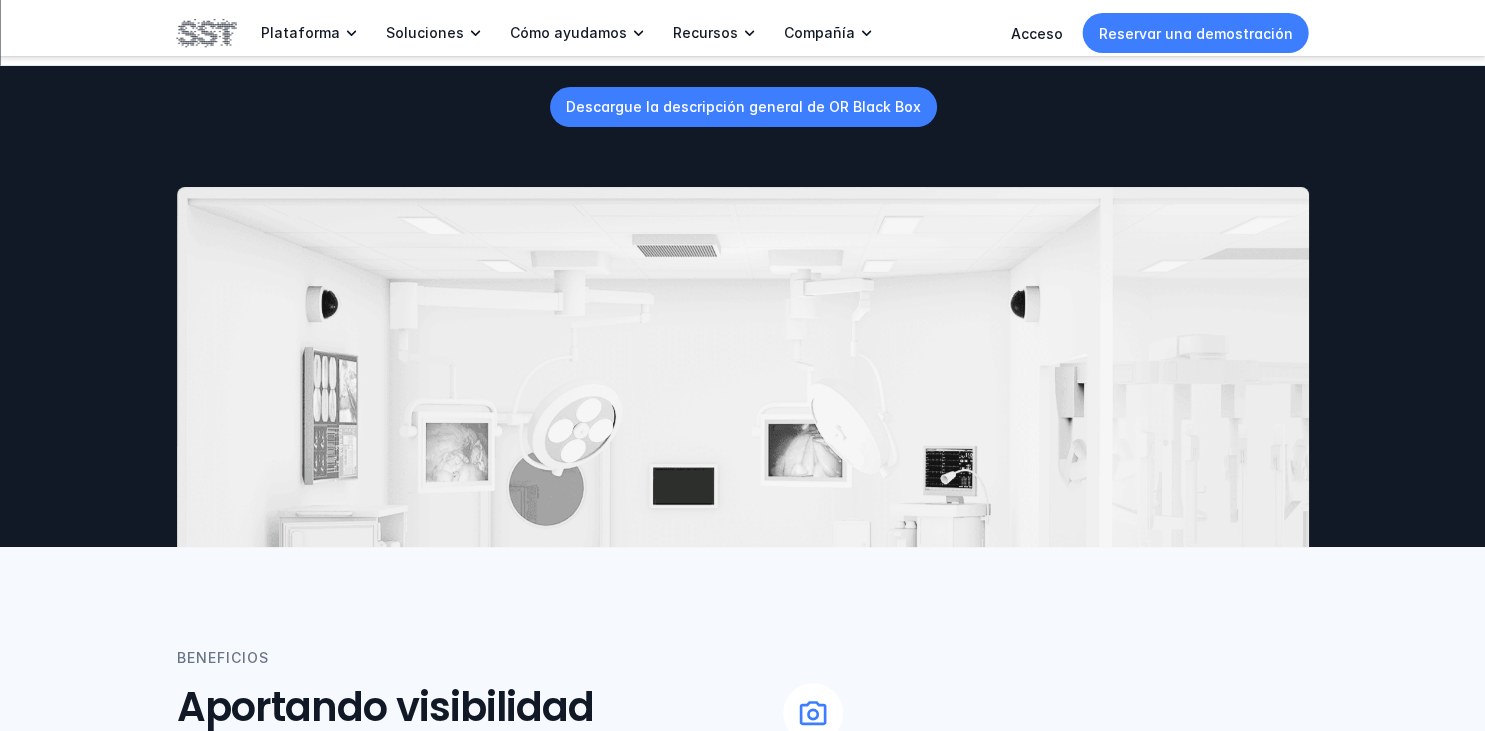 scroll, scrollTop: 264, scrollLeft: 0, axis: vertical 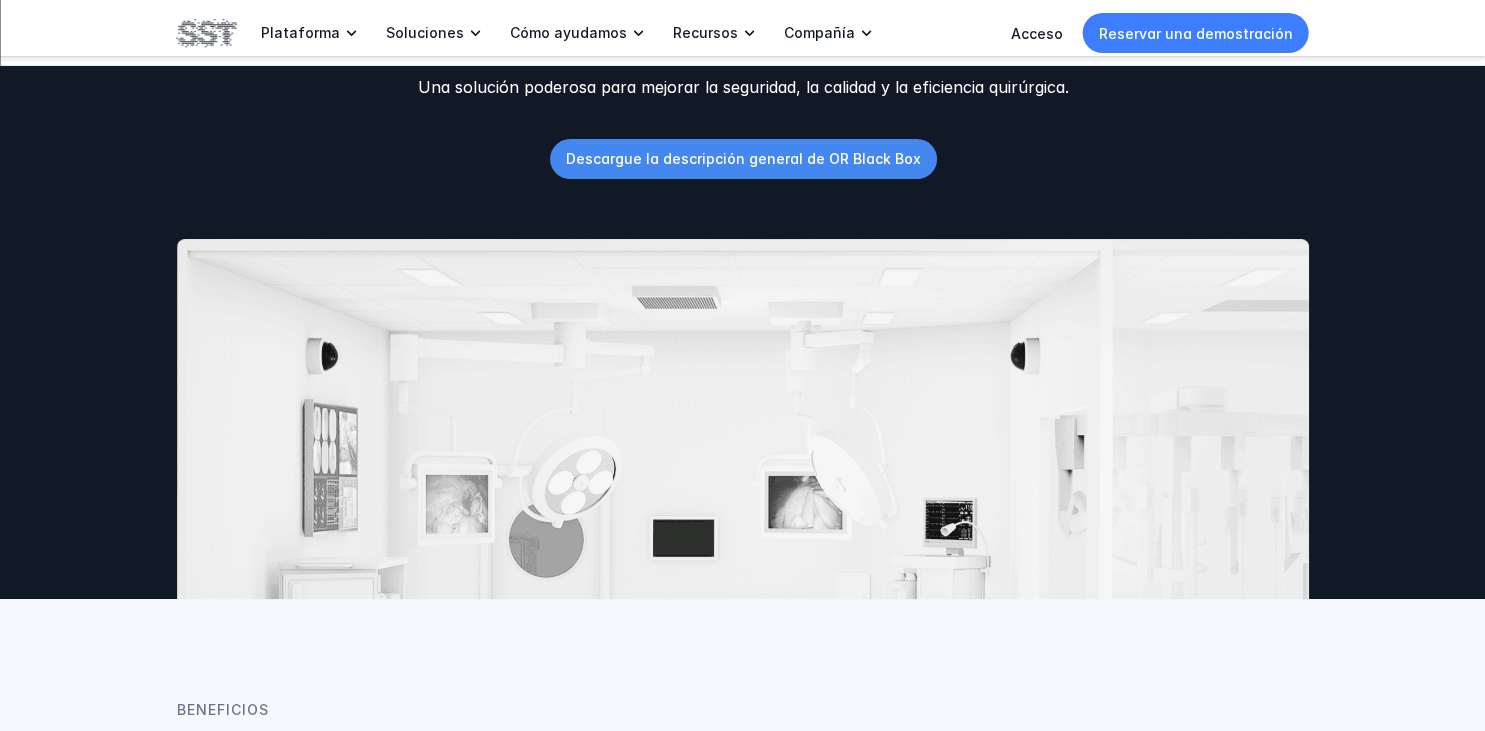 click on "Descargue la descripción general de OR Black Box" at bounding box center [742, 158] 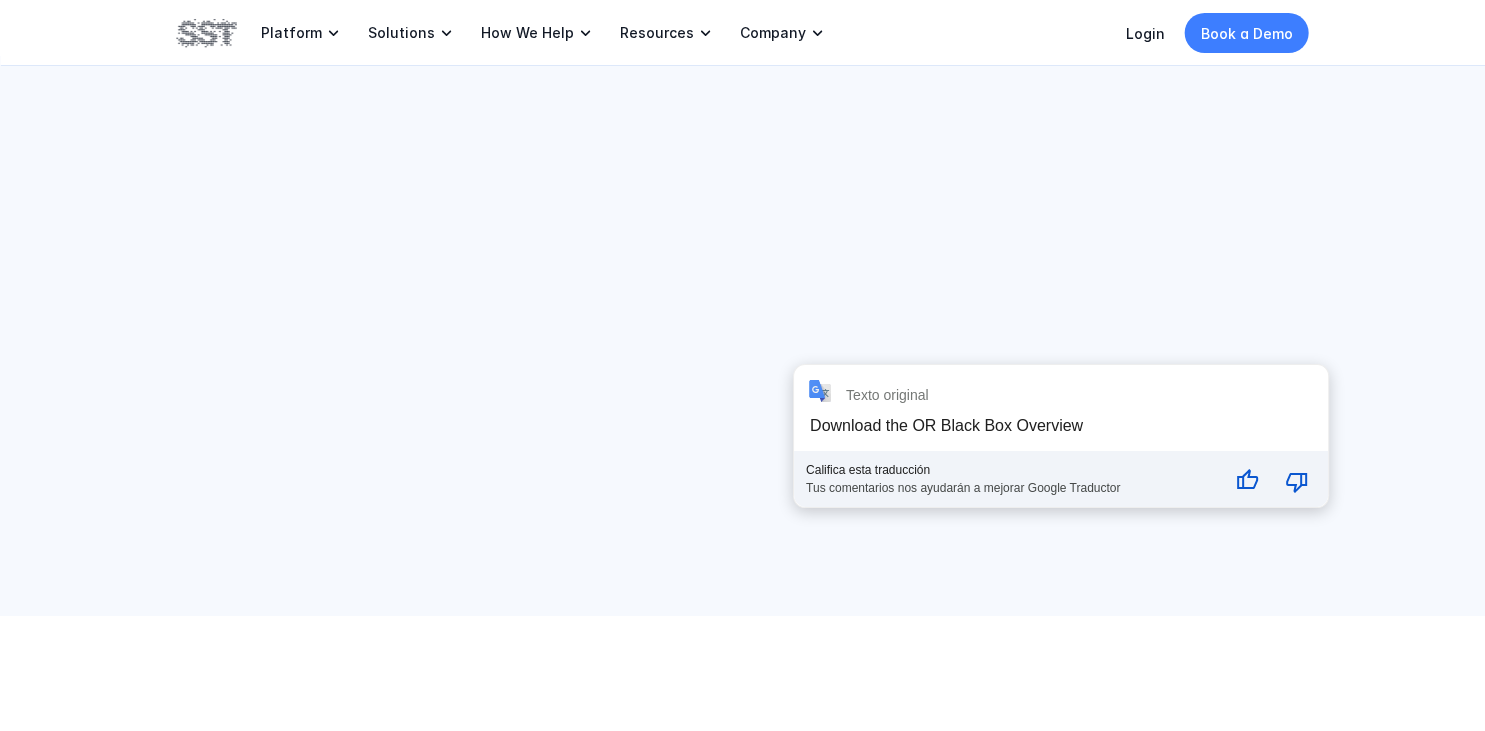 click on "Product Overview The OR Black Box® One powerful solution to advance surgical safety, quality, and efficiency." at bounding box center [742, 336] 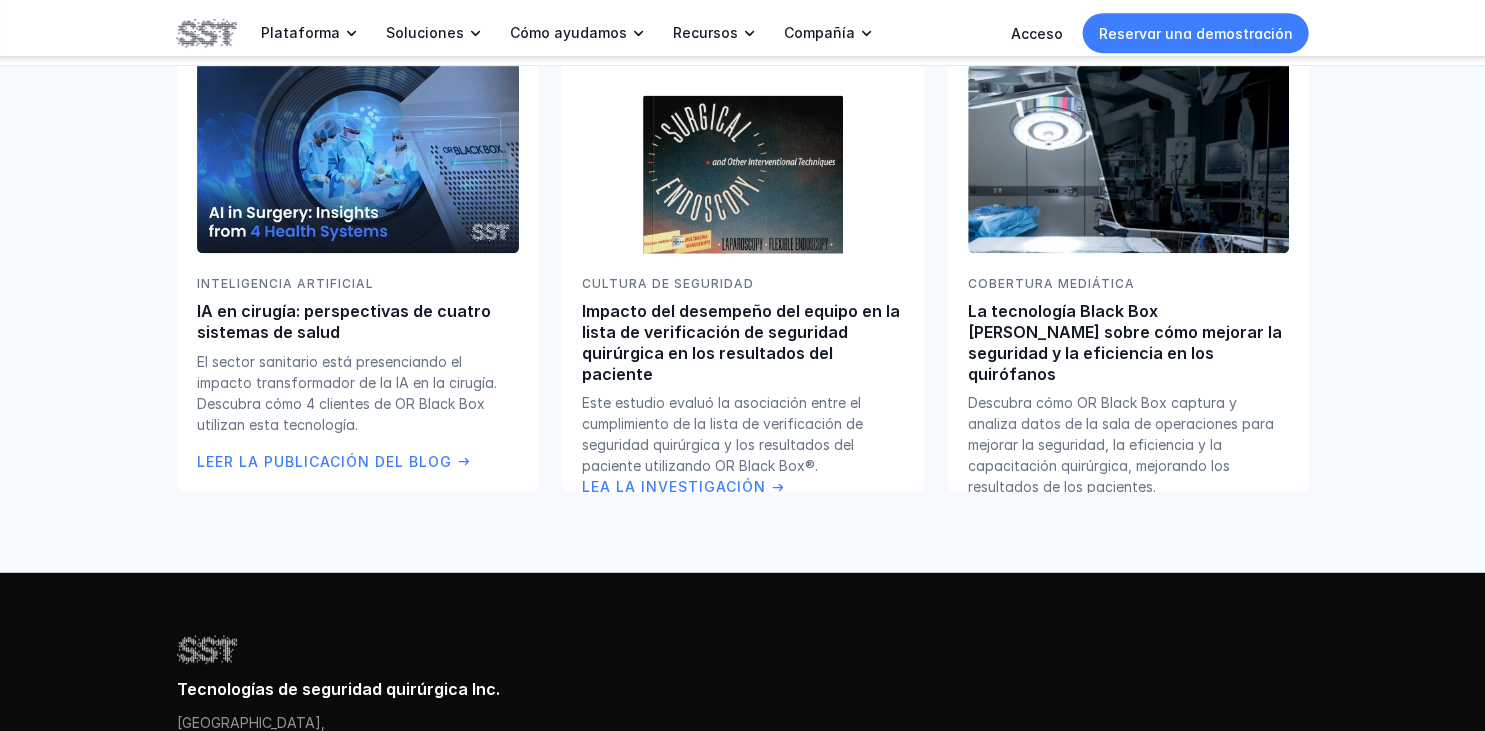scroll, scrollTop: 3907, scrollLeft: 0, axis: vertical 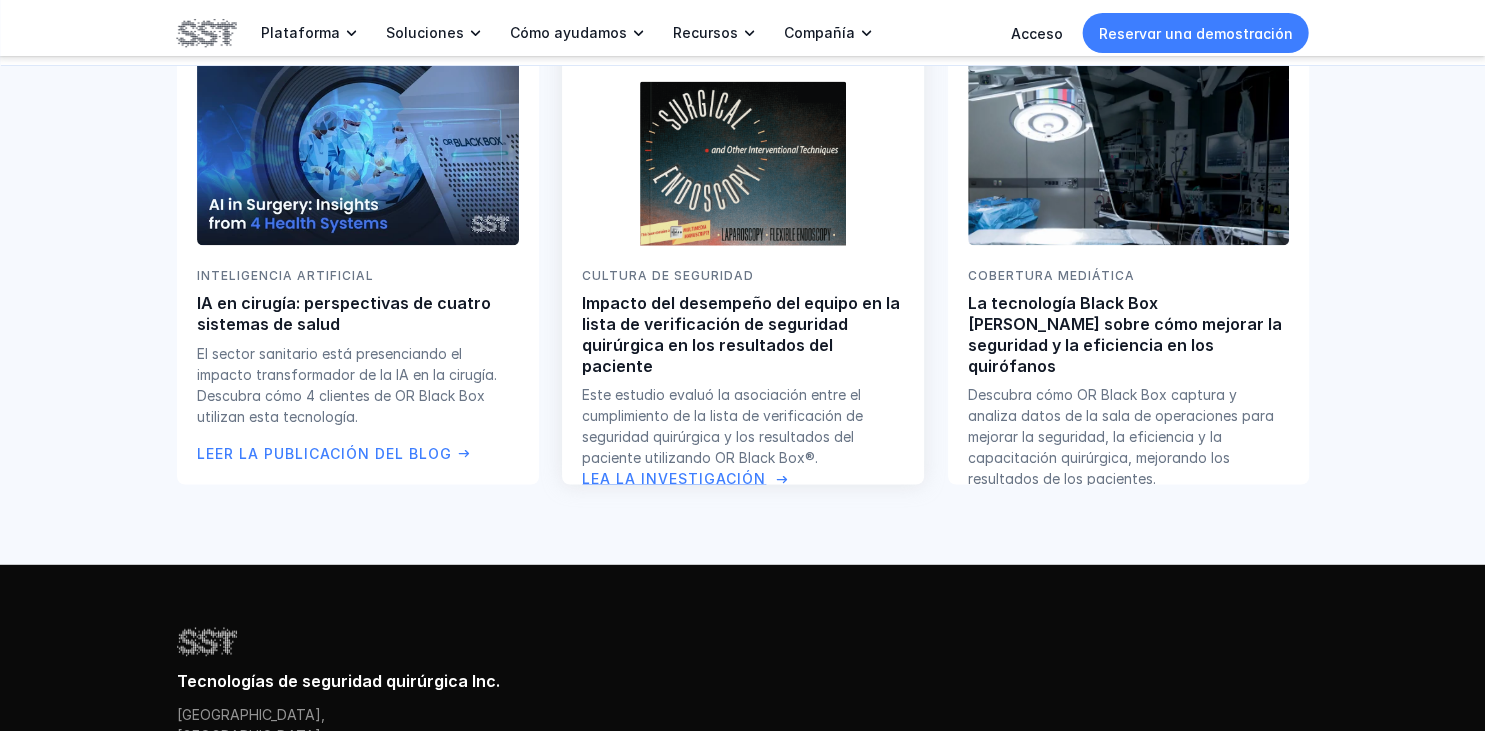 click on "CULTURA DE SEGURIDAD Impacto del desempeño del equipo en la lista de verificación de seguridad quirúrgica en los resultados del paciente Este estudio evaluó la asociación entre el cumplimiento de la lista de verificación de seguridad quirúrgica y los resultados del paciente utilizando OR Black Box®." at bounding box center [742, 367] 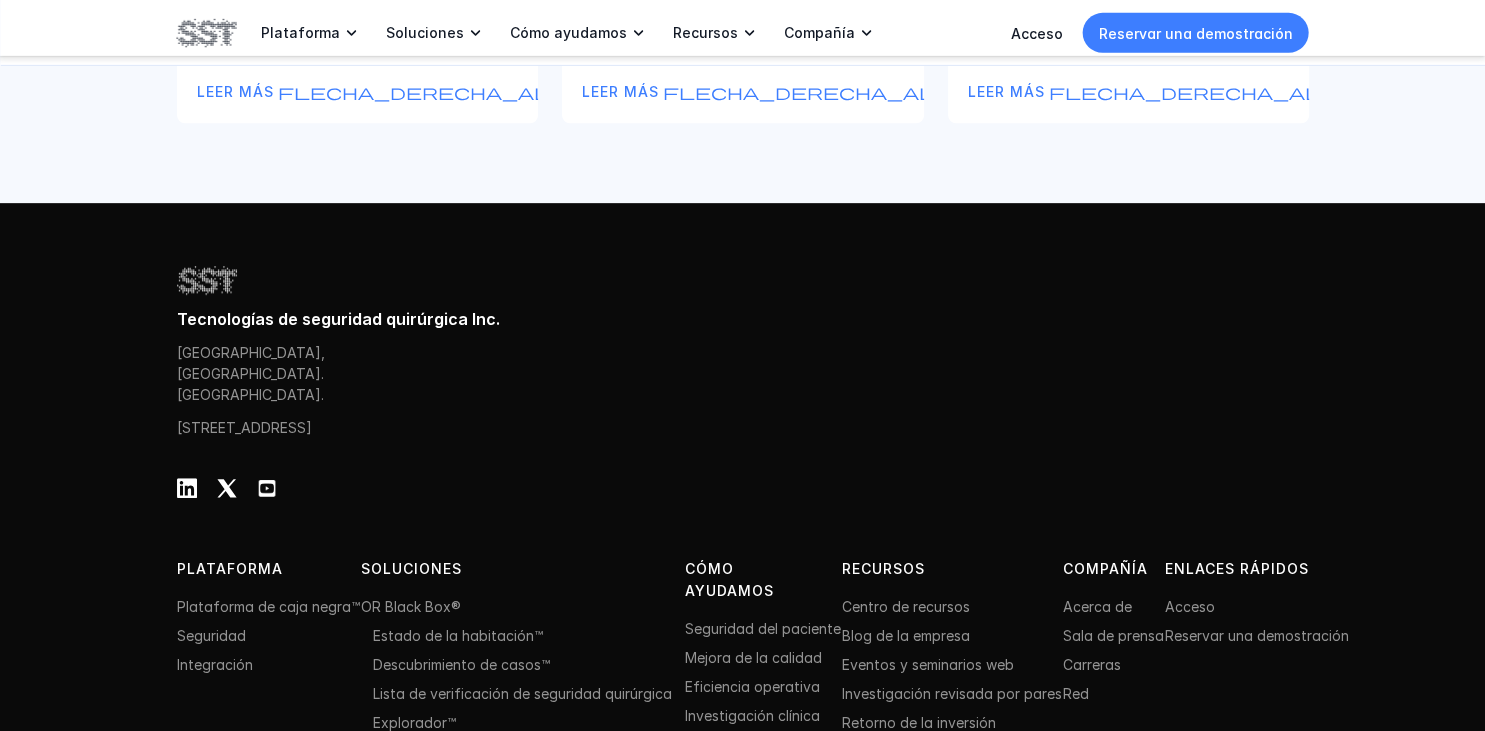 scroll, scrollTop: 2217, scrollLeft: 0, axis: vertical 